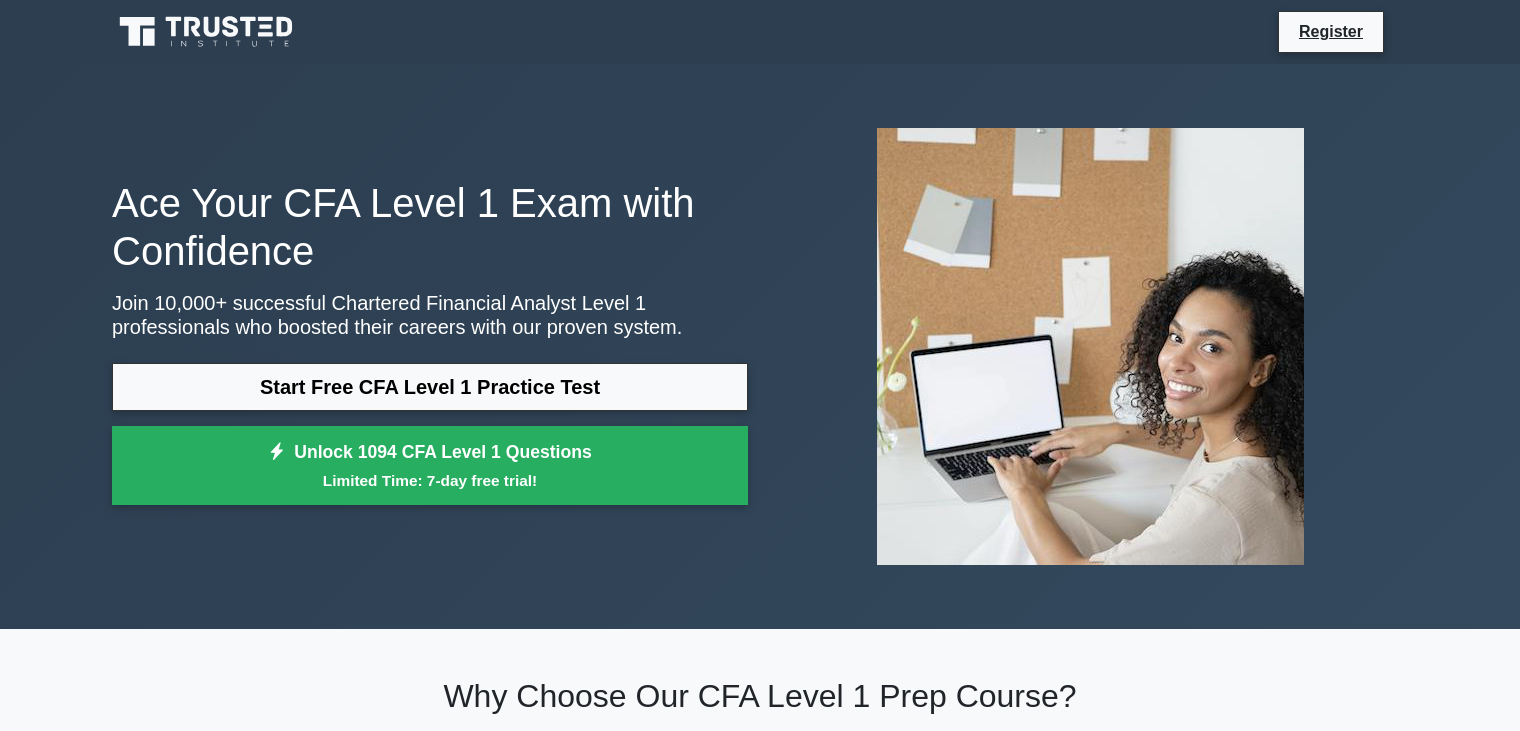 scroll, scrollTop: 0, scrollLeft: 0, axis: both 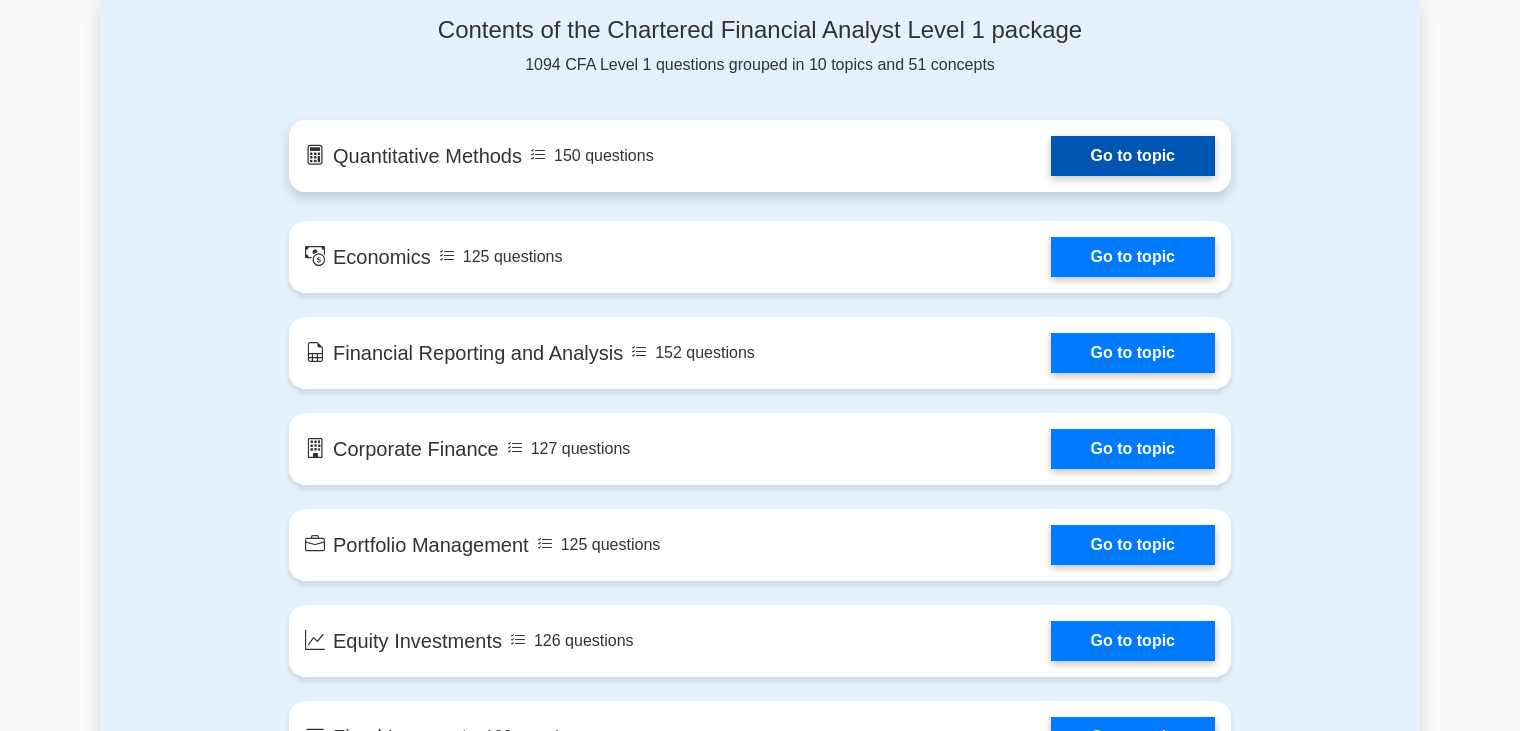 click on "Go to topic" at bounding box center (1133, 156) 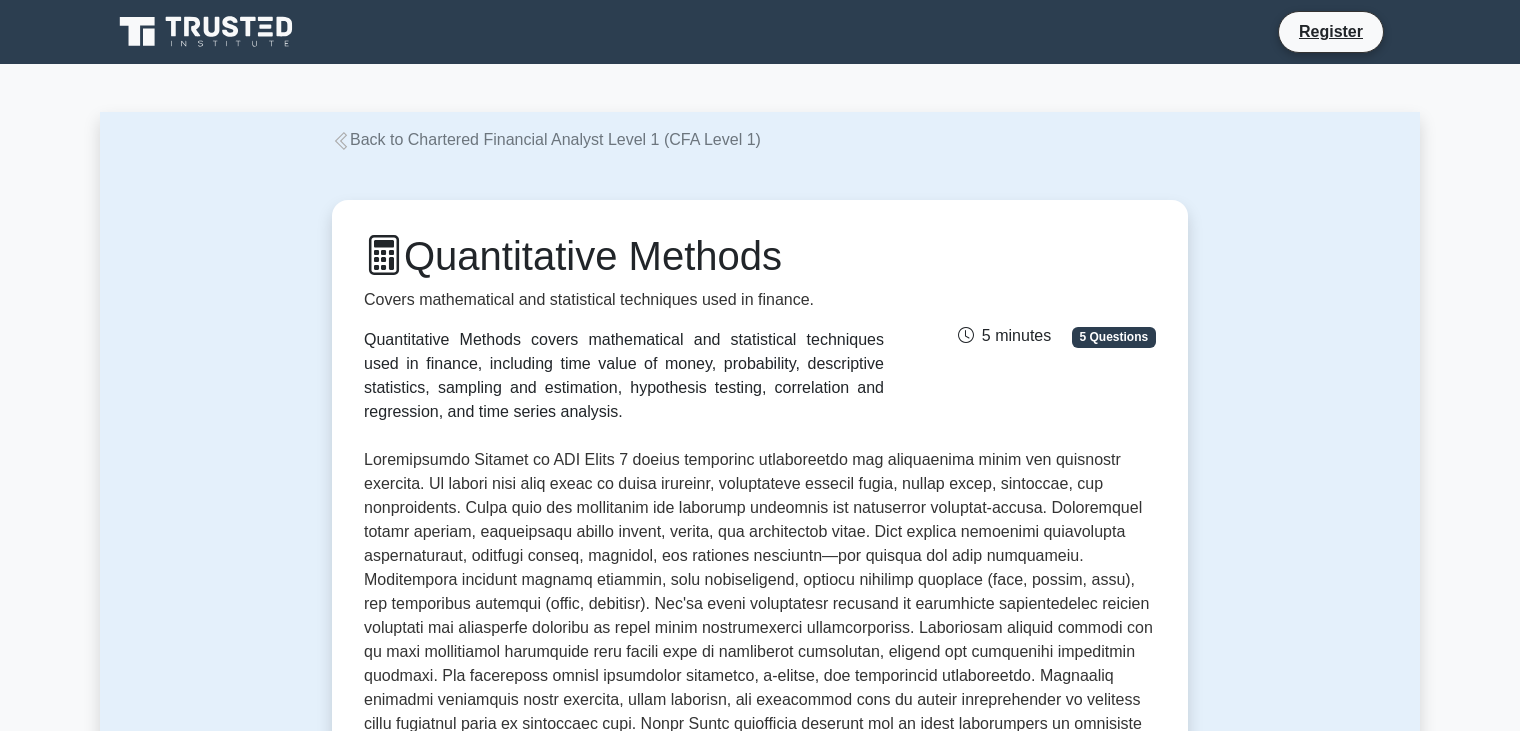 scroll, scrollTop: 0, scrollLeft: 0, axis: both 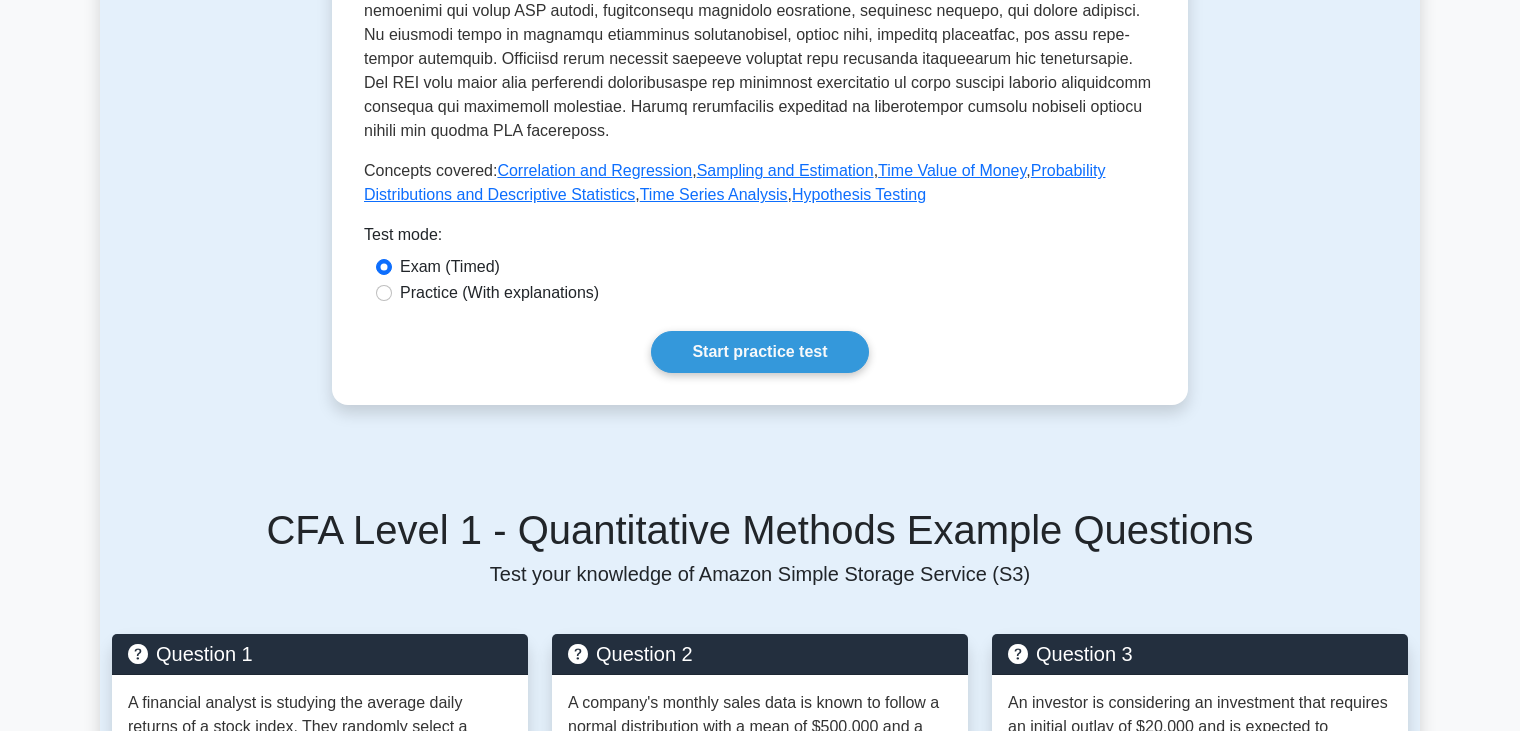 click on "Practice (With explanations)" at bounding box center (499, 293) 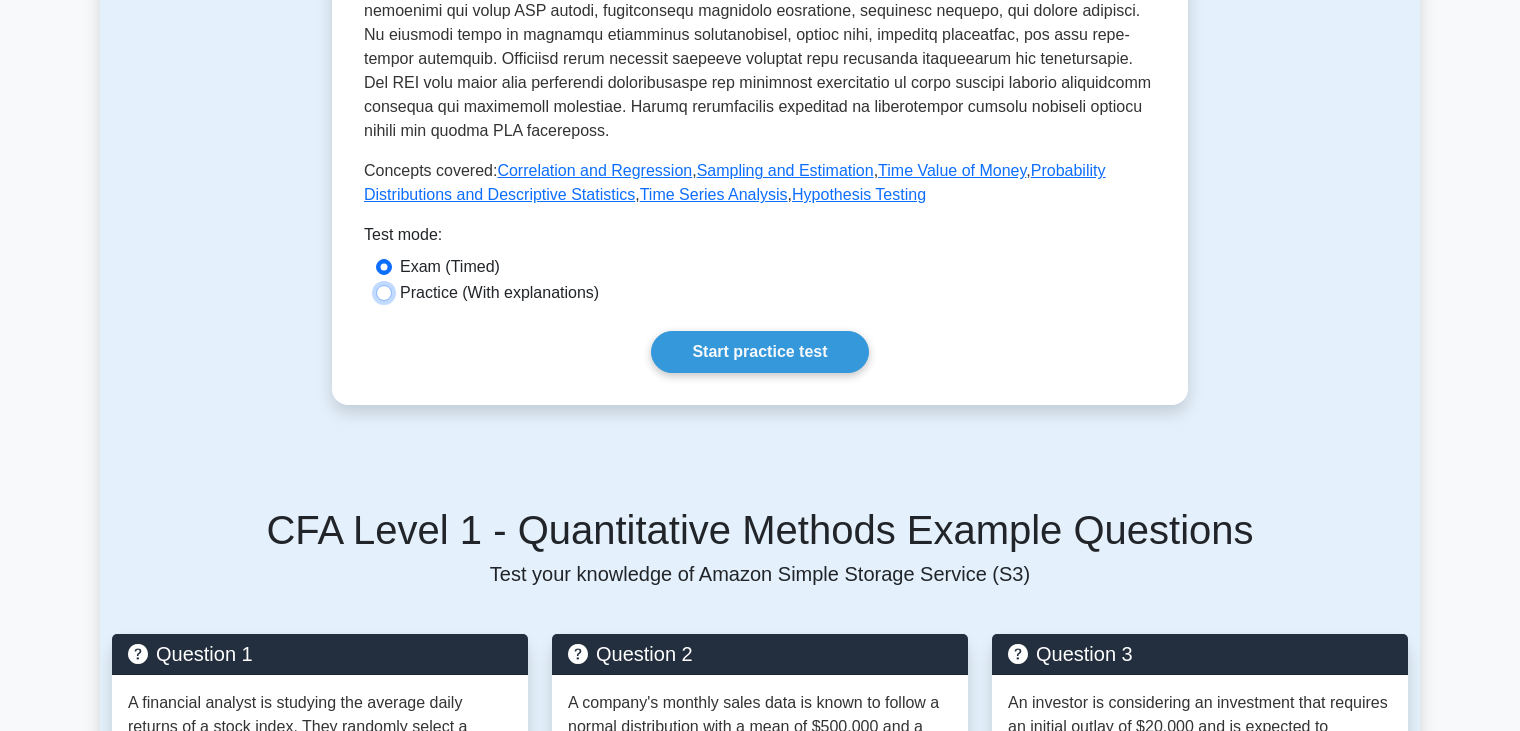 click on "Practice (With explanations)" at bounding box center (384, 293) 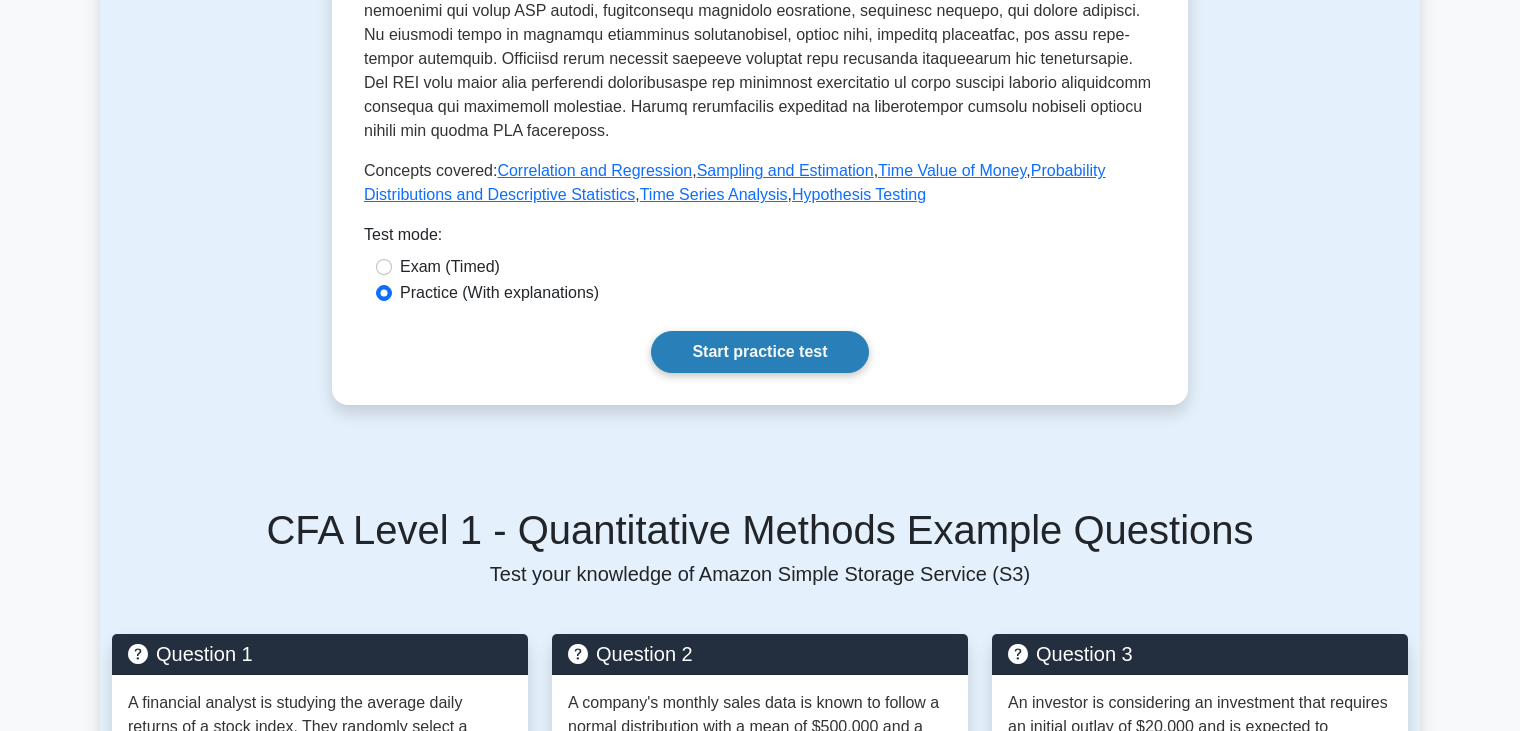 click on "Start practice test" at bounding box center (759, 352) 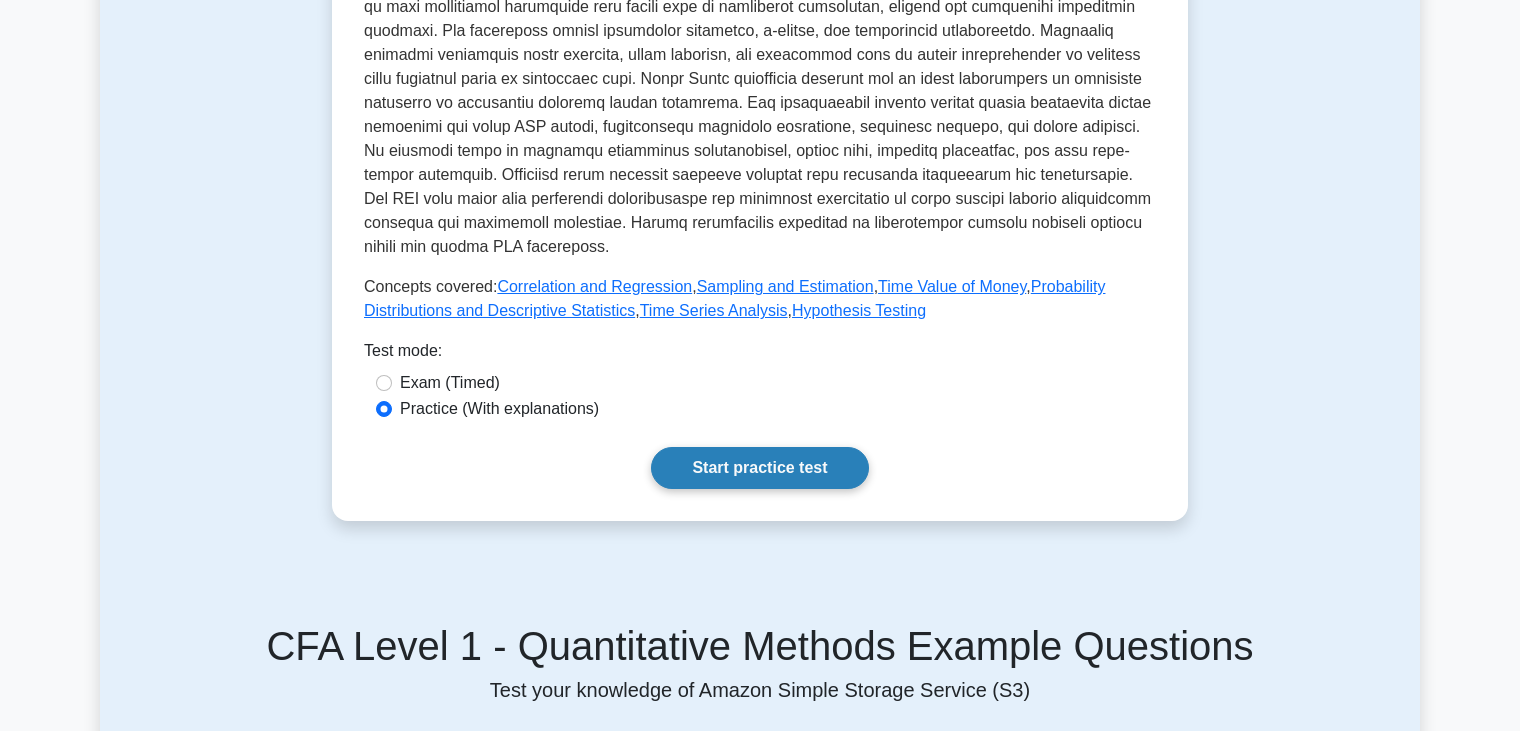 scroll, scrollTop: 639, scrollLeft: 0, axis: vertical 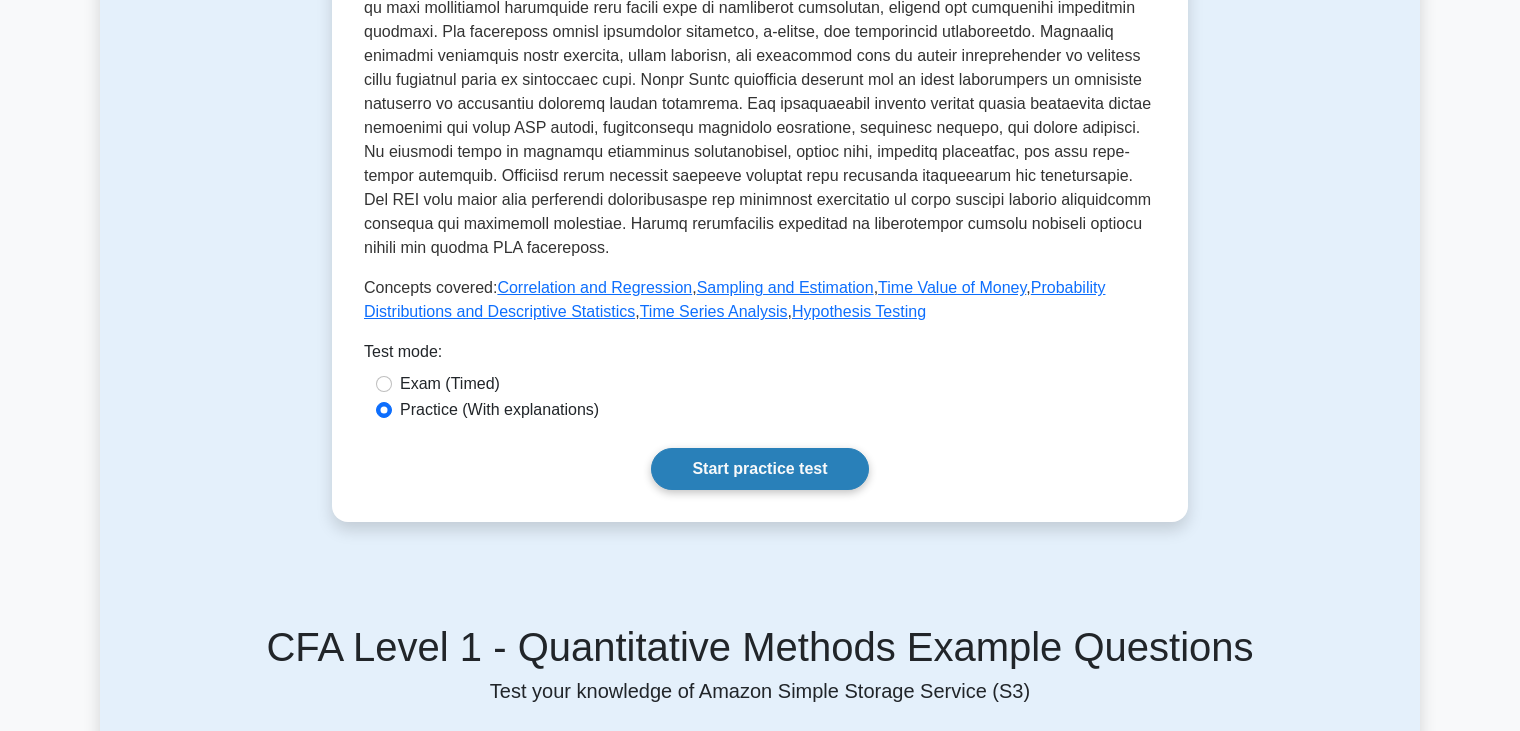 click on "Start practice test" at bounding box center [759, 469] 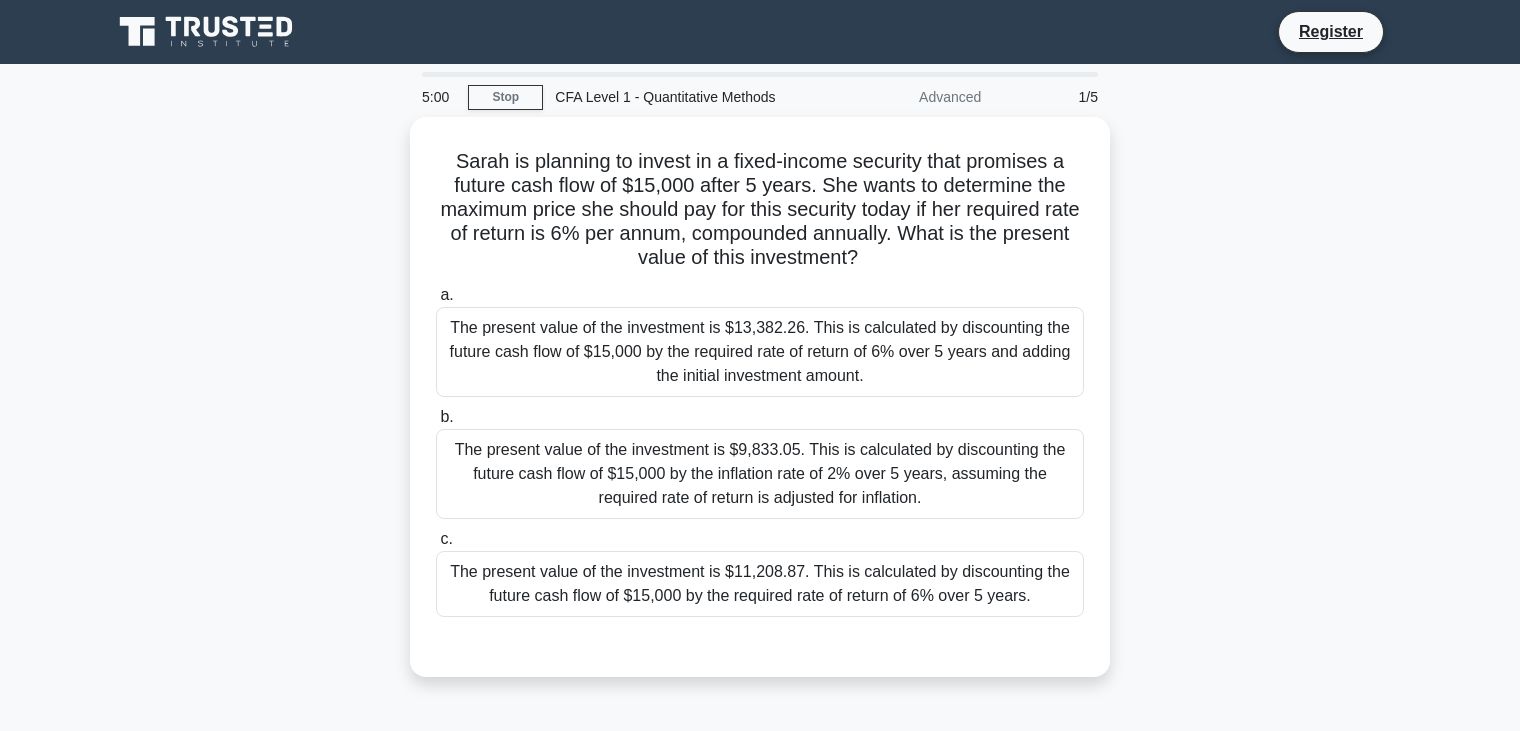 scroll, scrollTop: 0, scrollLeft: 0, axis: both 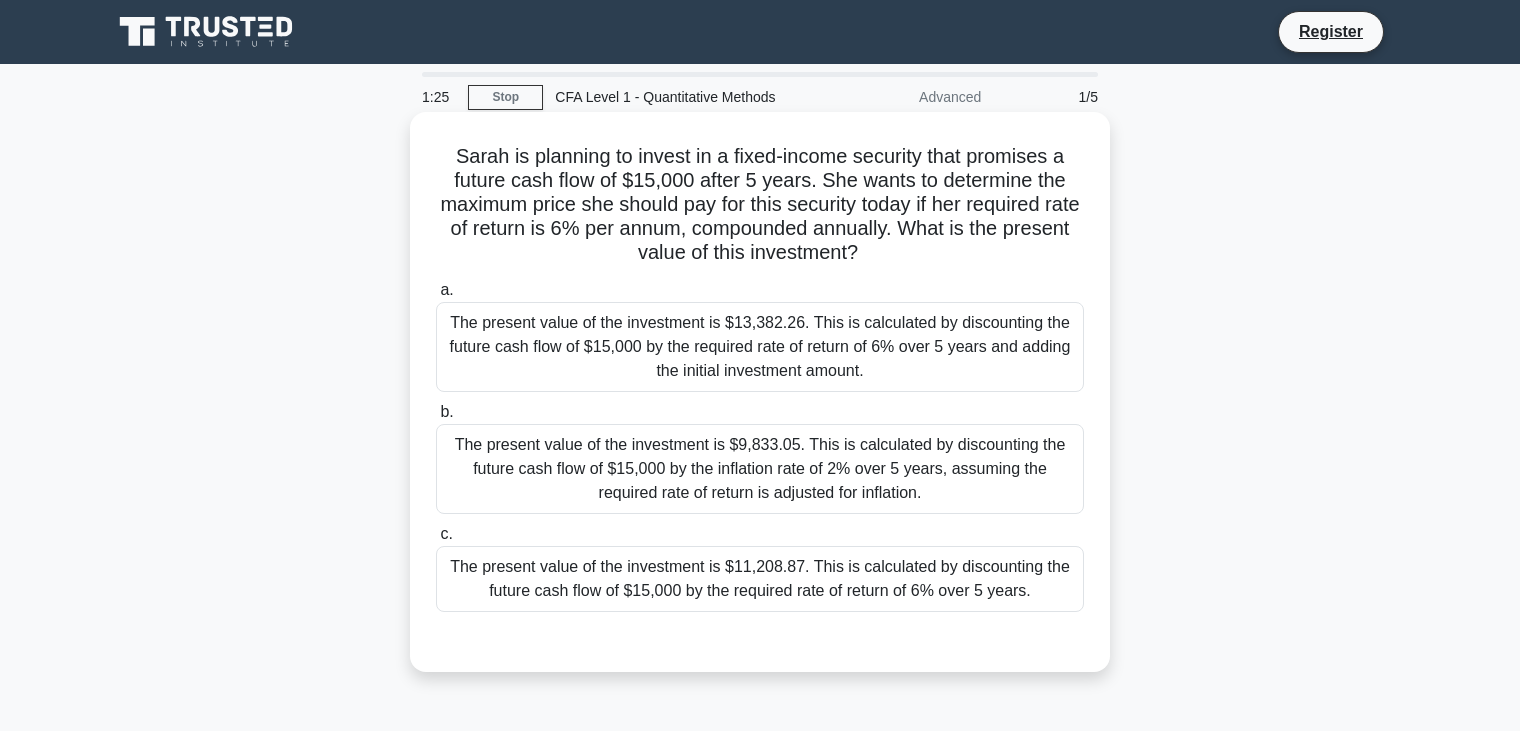 click on "The present value of the investment is $11,208.87. This is calculated by discounting the future cash flow of $15,000 by the required rate of return of 6% over 5 years." at bounding box center (760, 579) 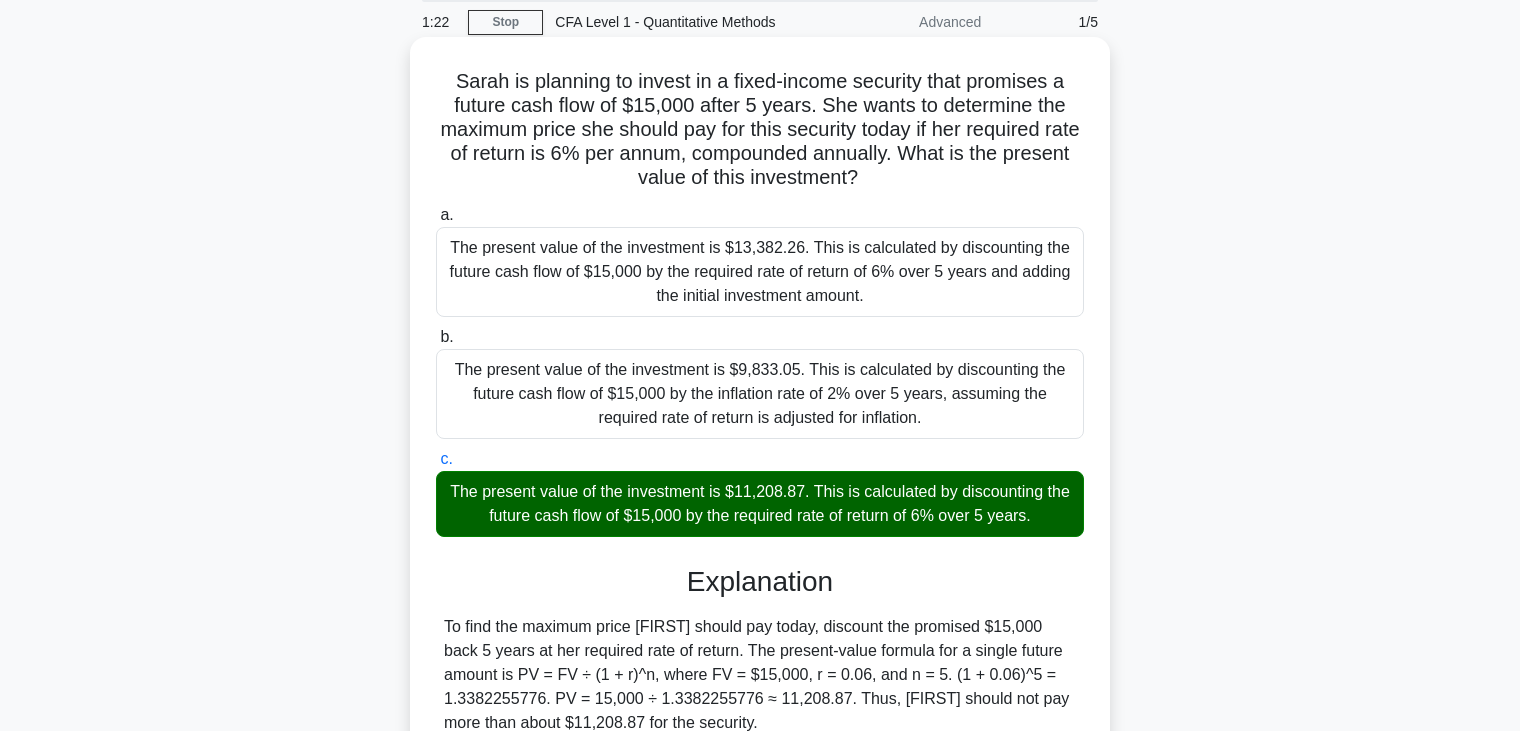 scroll, scrollTop: 78, scrollLeft: 0, axis: vertical 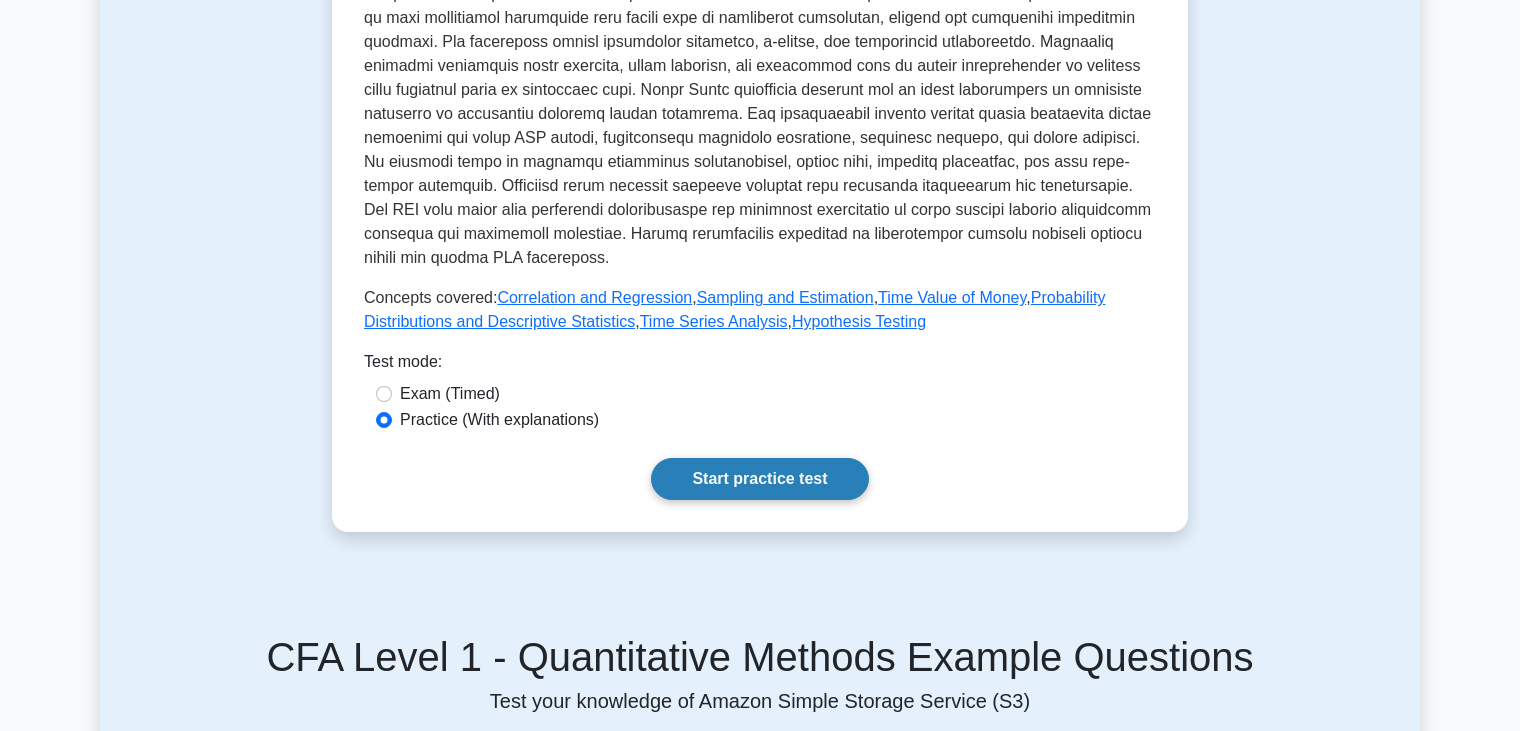 click on "Start practice test" at bounding box center (759, 479) 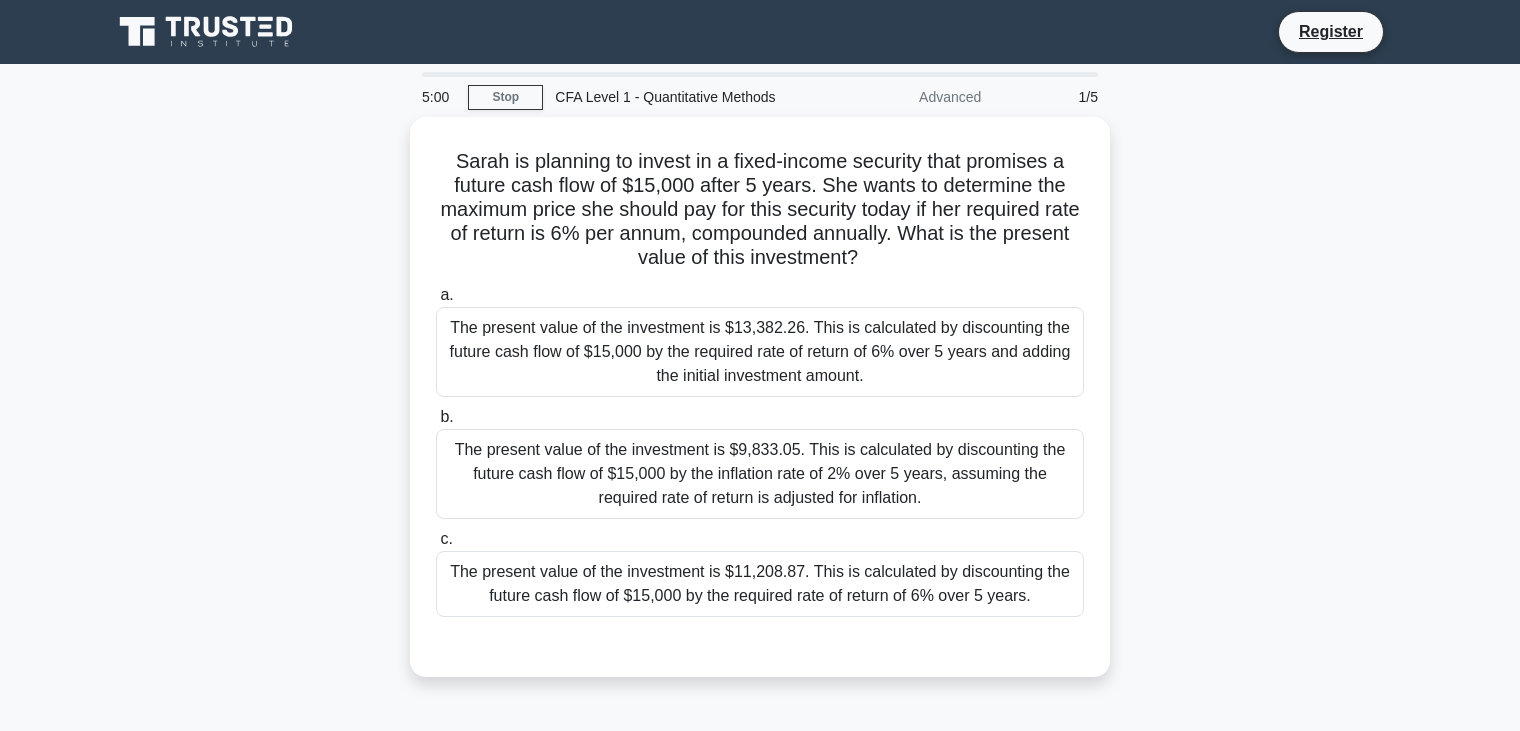 scroll, scrollTop: 0, scrollLeft: 0, axis: both 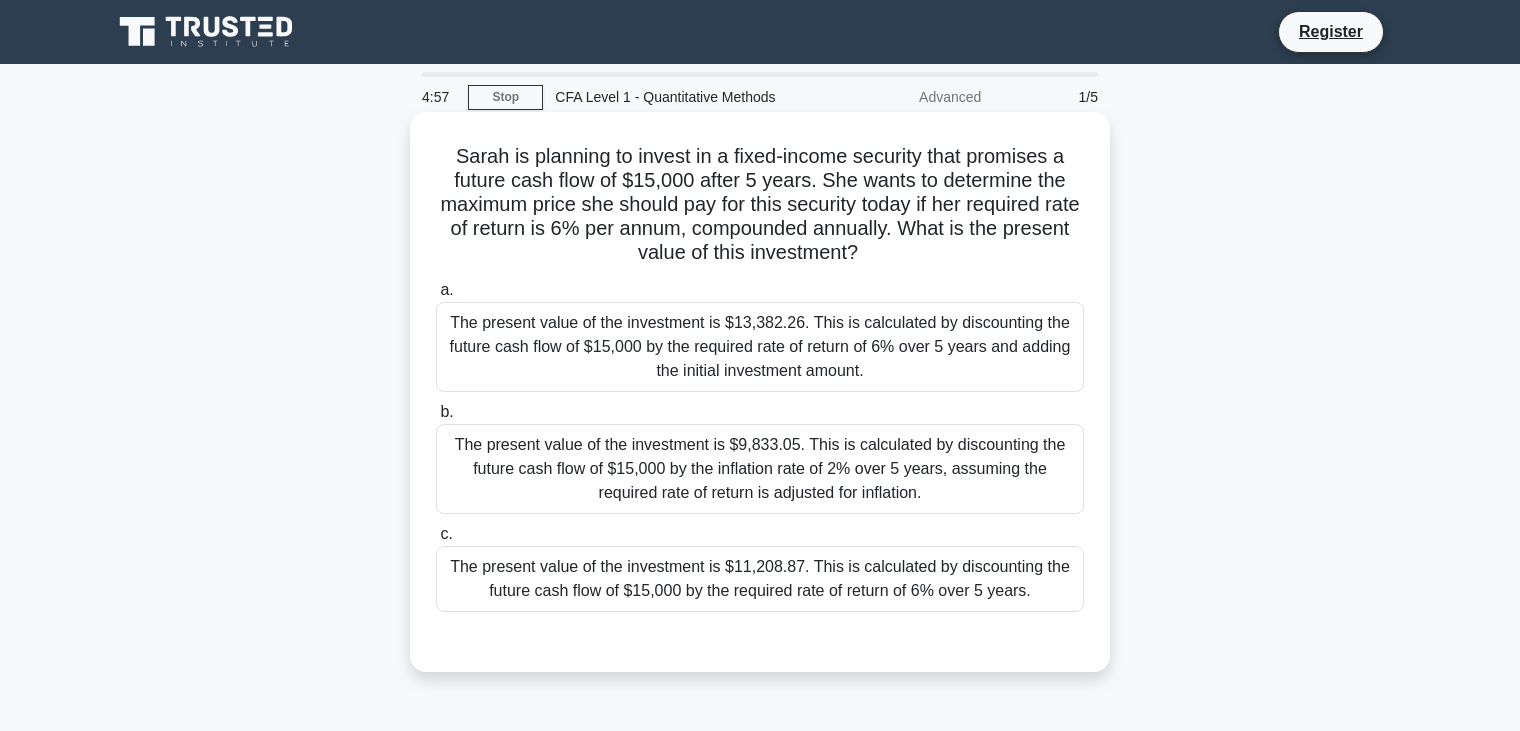 click on "The present value of the investment is $11,208.87. This is calculated by discounting the future cash flow of $15,000 by the required rate of return of 6% over 5 years." at bounding box center (760, 579) 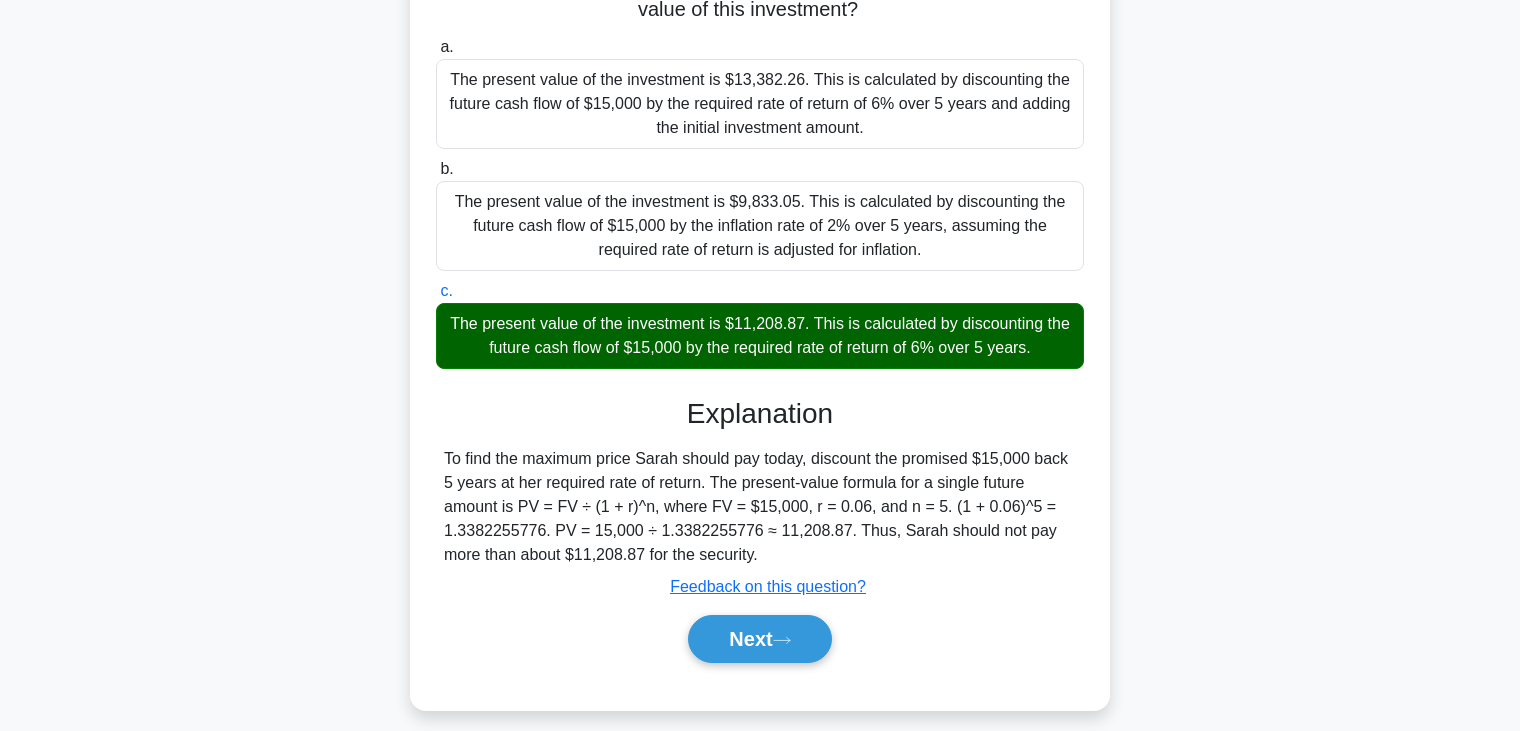 scroll, scrollTop: 277, scrollLeft: 0, axis: vertical 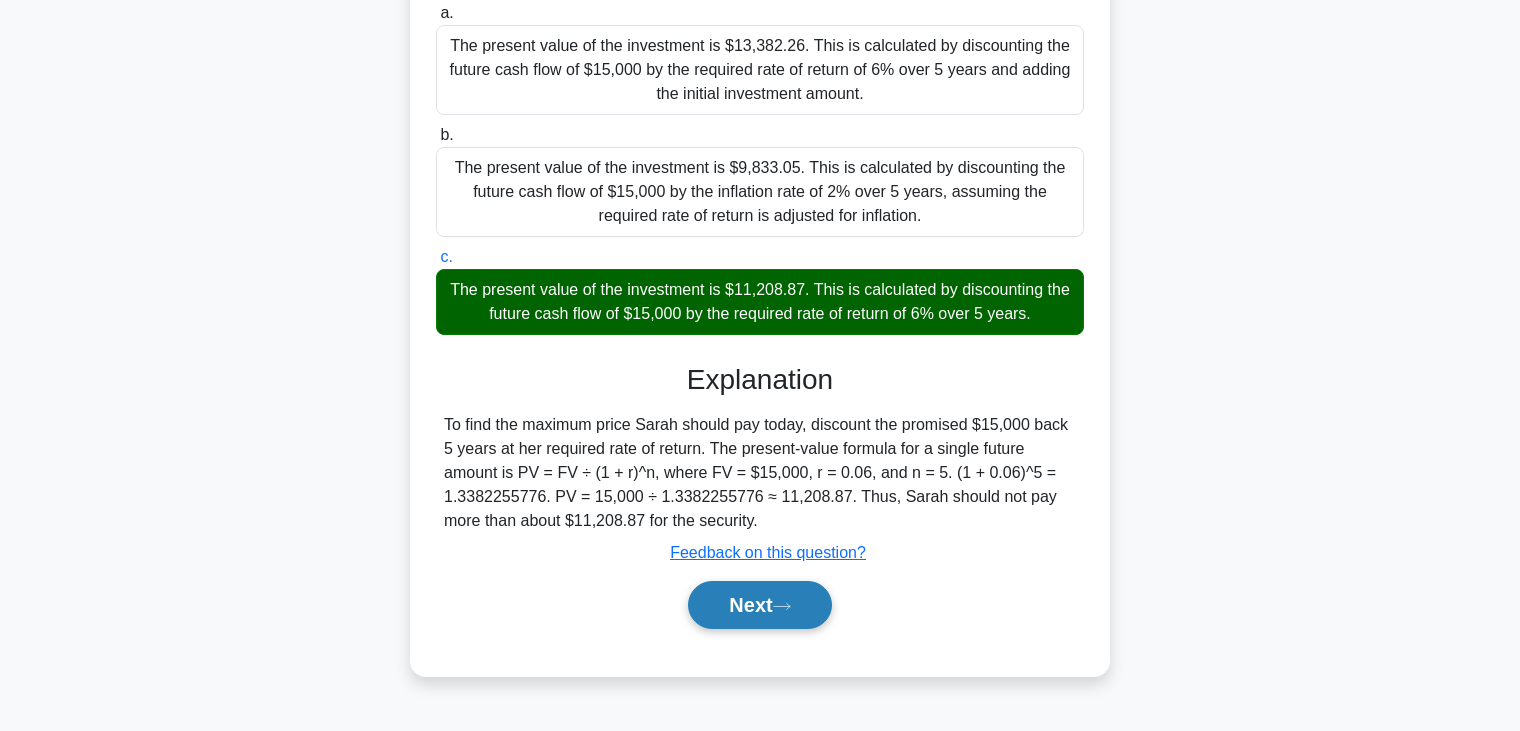 click on "Next" at bounding box center [759, 605] 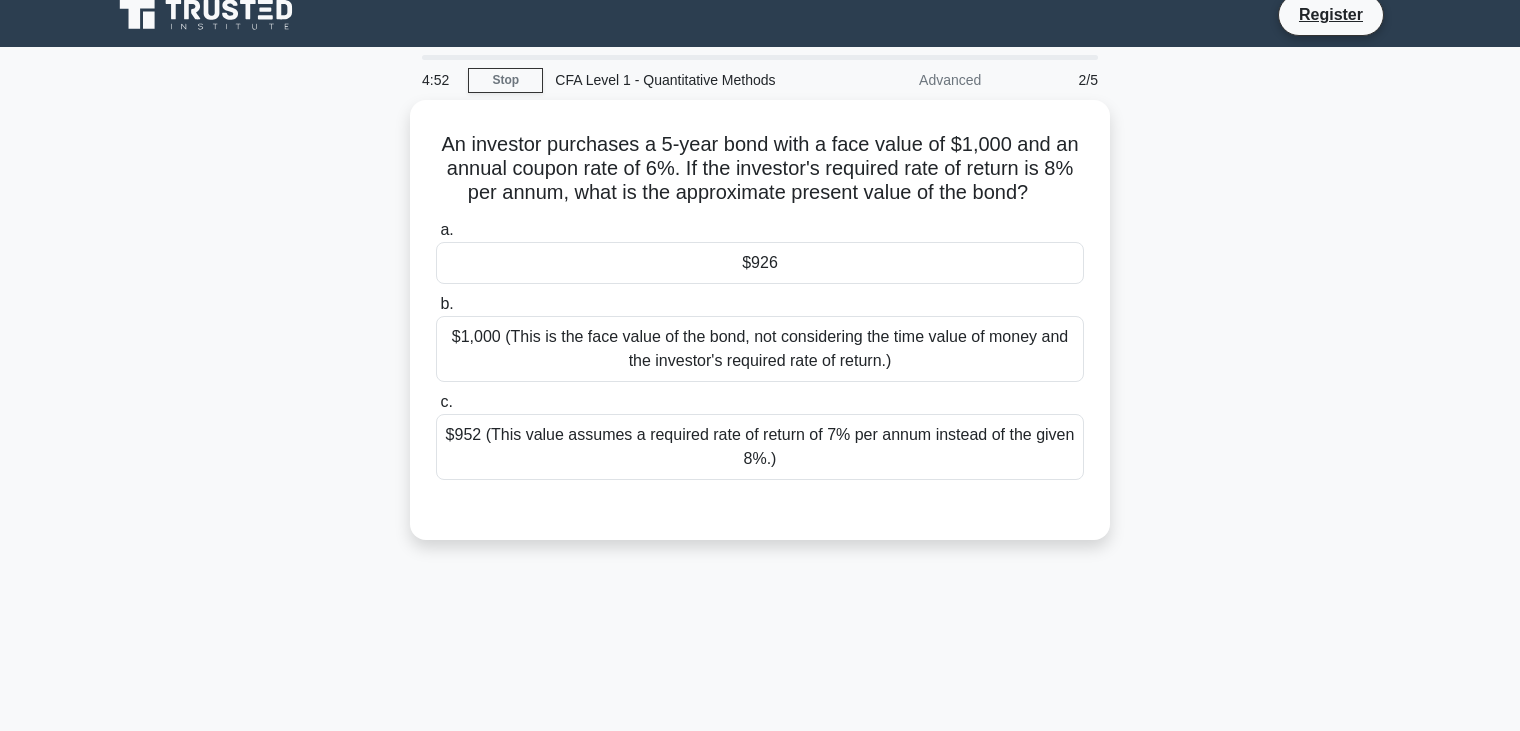 scroll, scrollTop: 0, scrollLeft: 0, axis: both 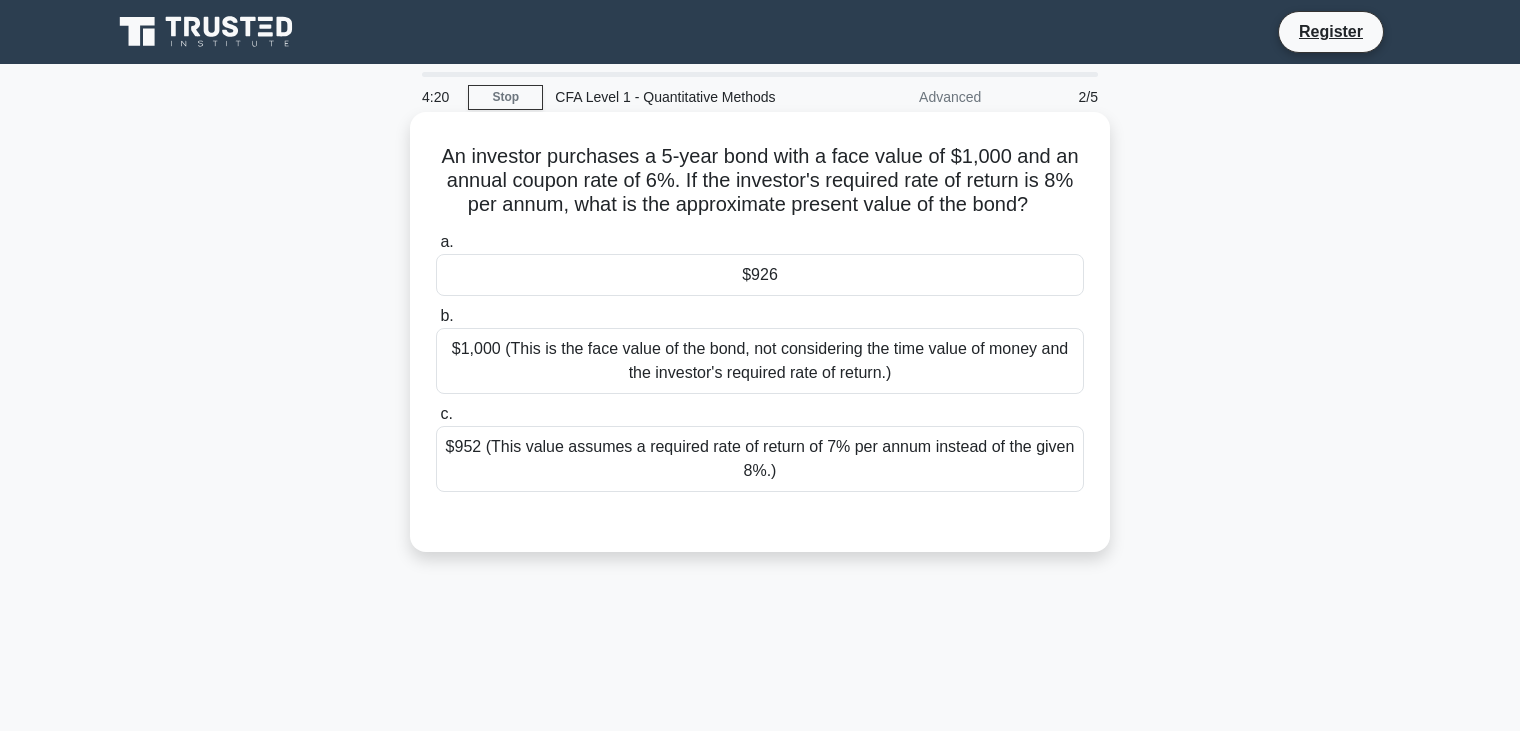 click on "$1,000 (This is the face value of the bond, not considering the time value of money and the investor's required rate of return.)" at bounding box center [760, 361] 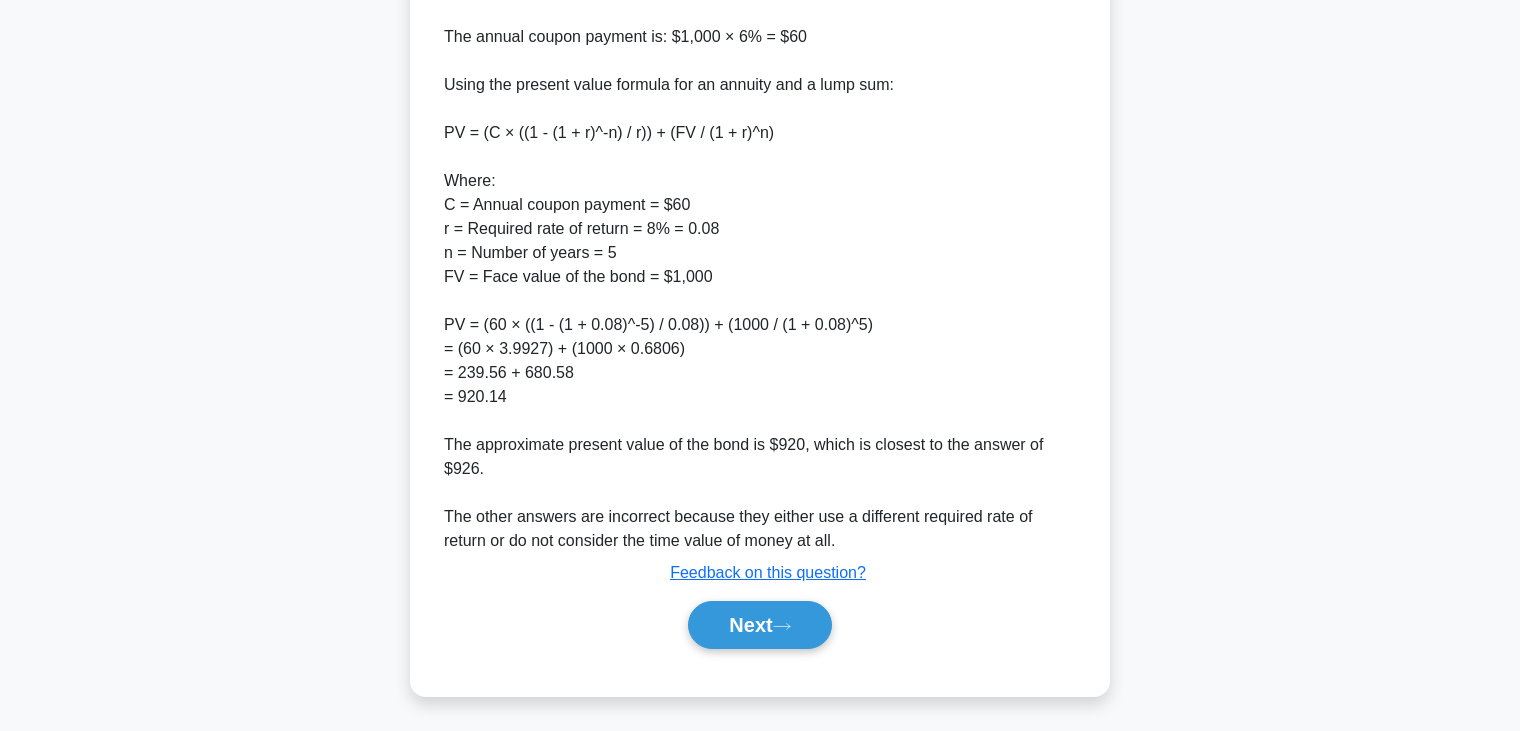 scroll, scrollTop: 692, scrollLeft: 0, axis: vertical 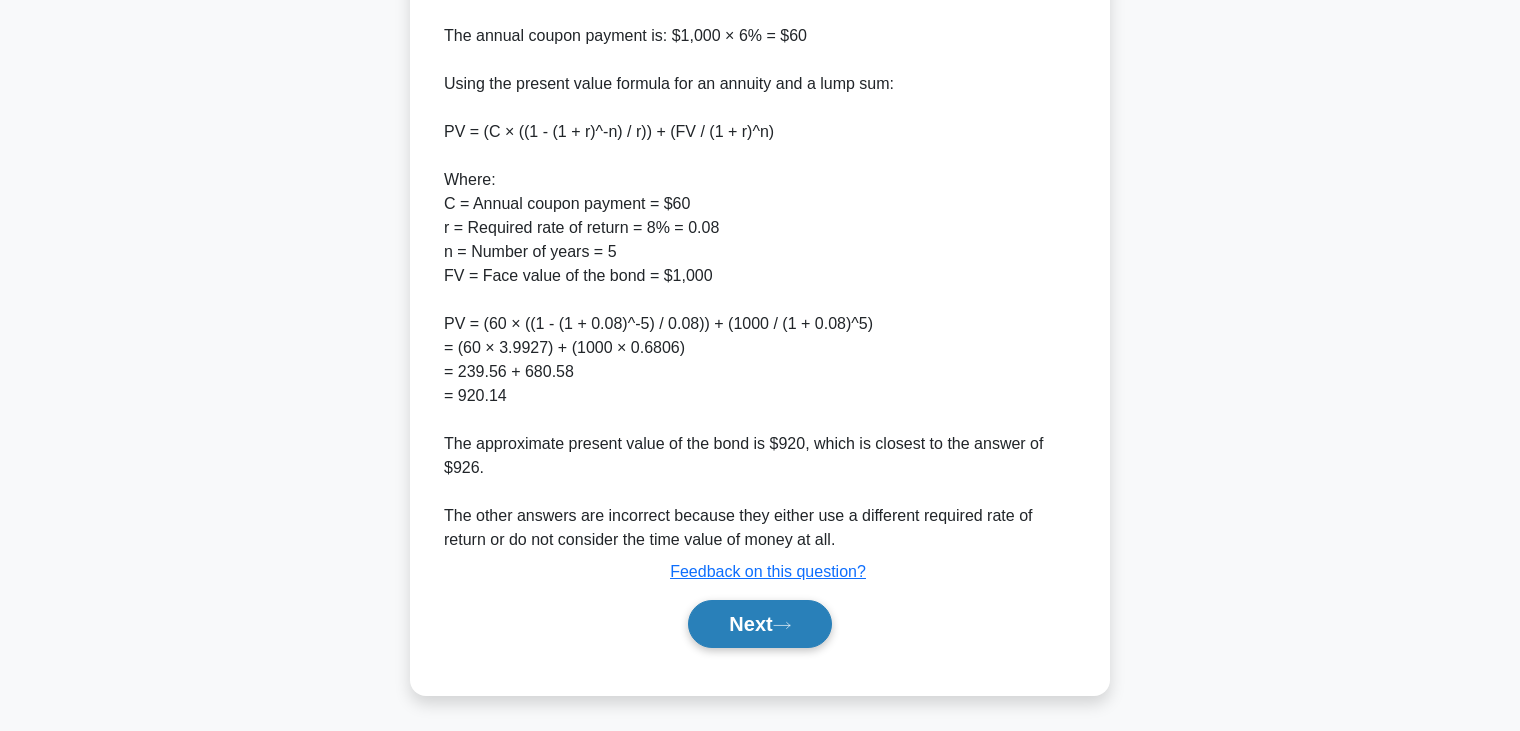 click on "Next" at bounding box center (759, 624) 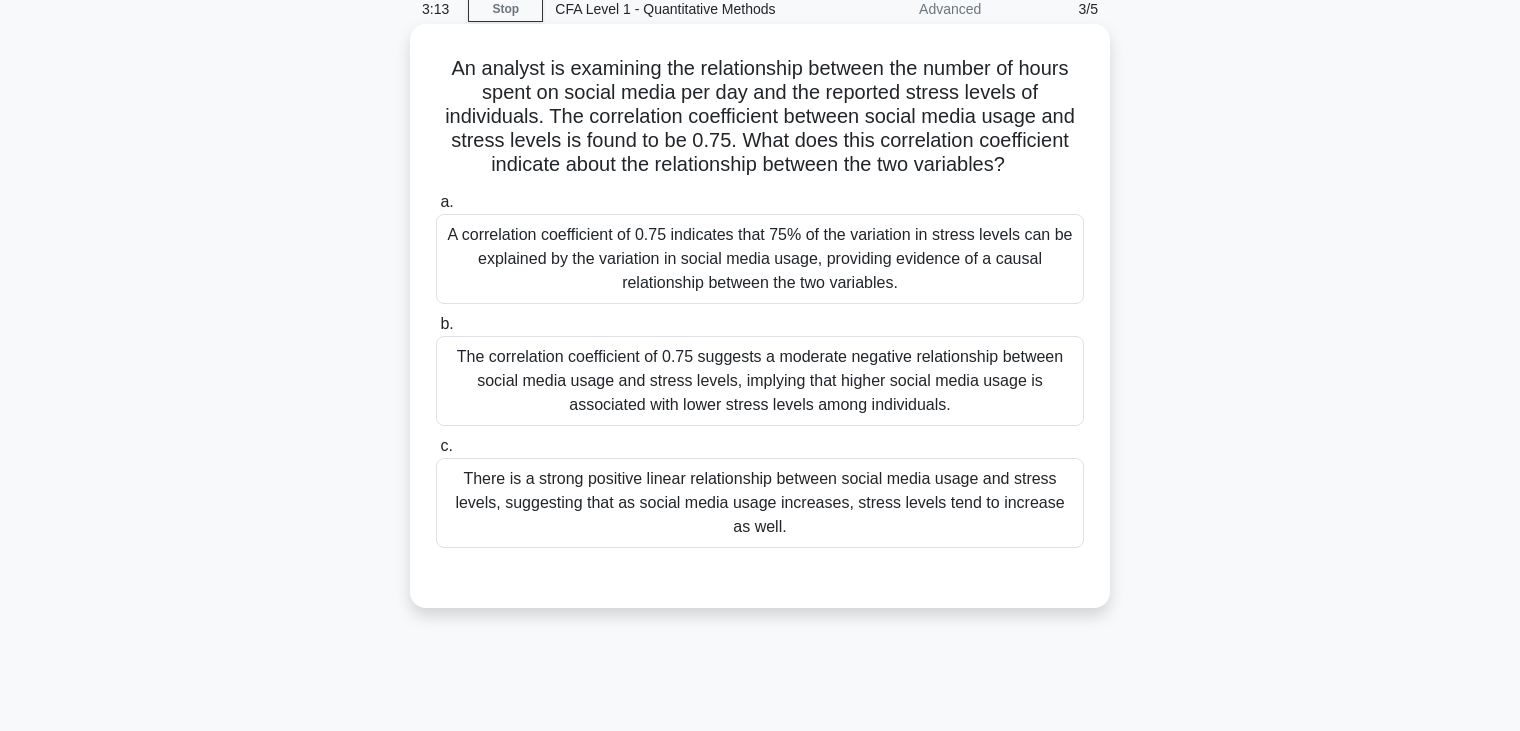 scroll, scrollTop: 93, scrollLeft: 0, axis: vertical 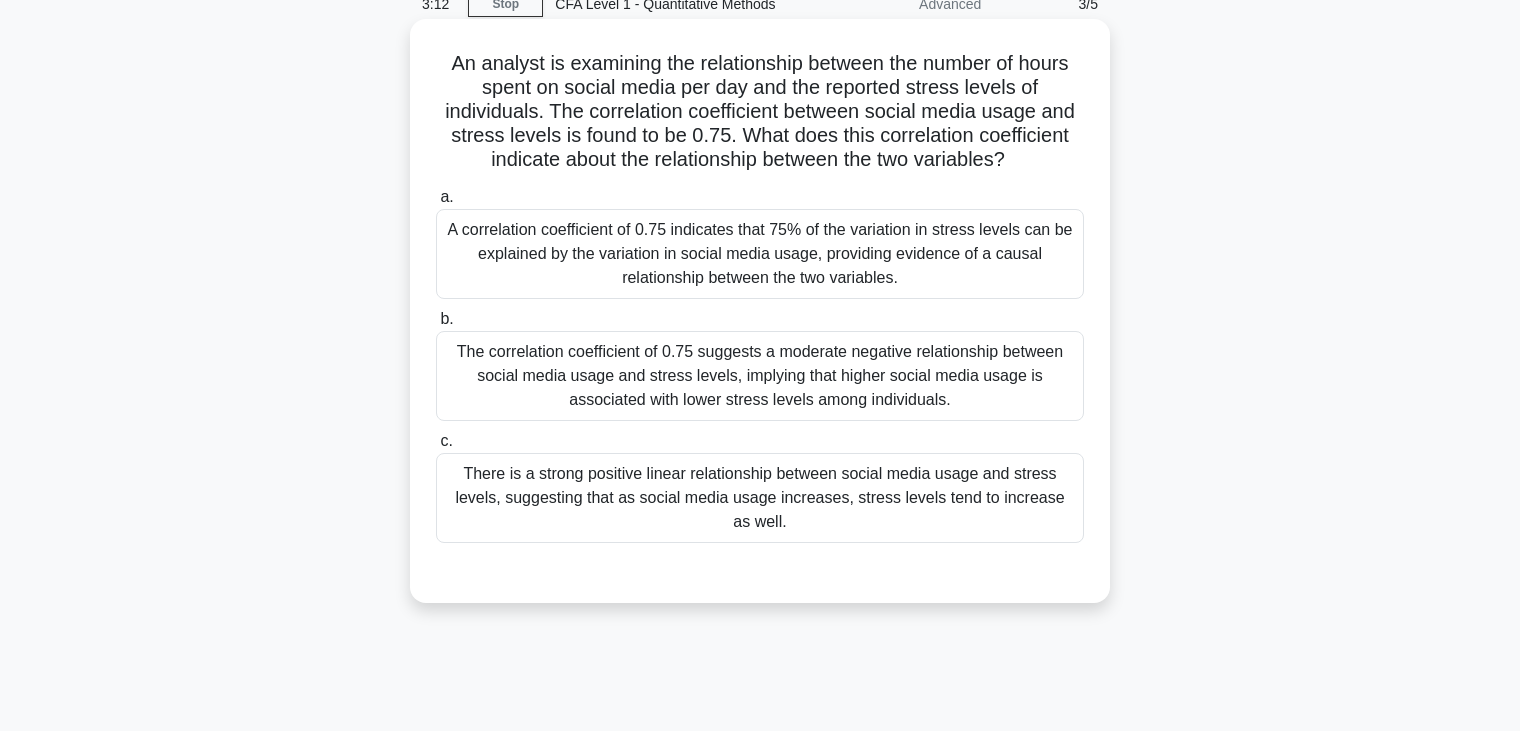 click on "There is a strong positive linear relationship between social media usage and stress levels, suggesting that as social media usage increases, stress levels tend to increase as well." at bounding box center [760, 498] 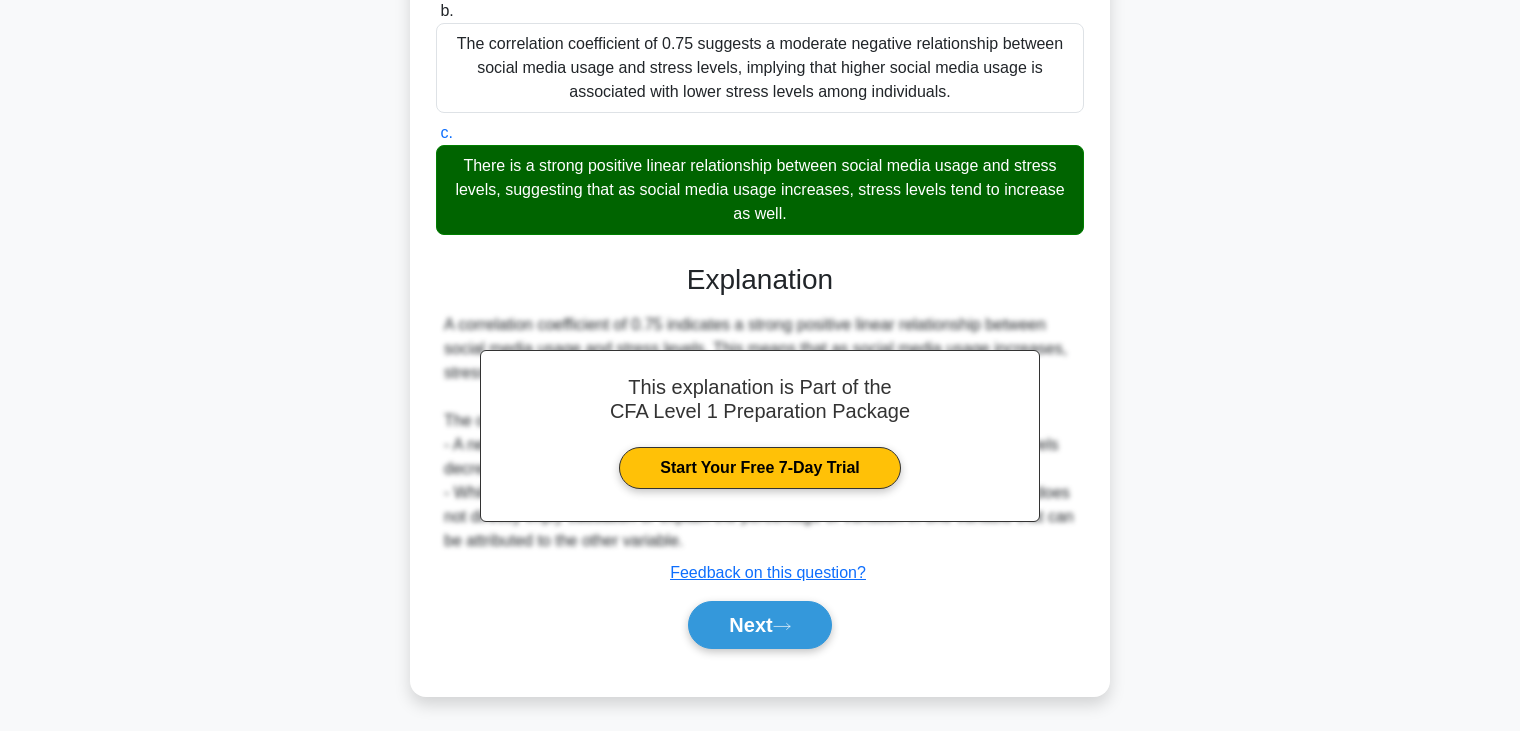 scroll, scrollTop: 403, scrollLeft: 0, axis: vertical 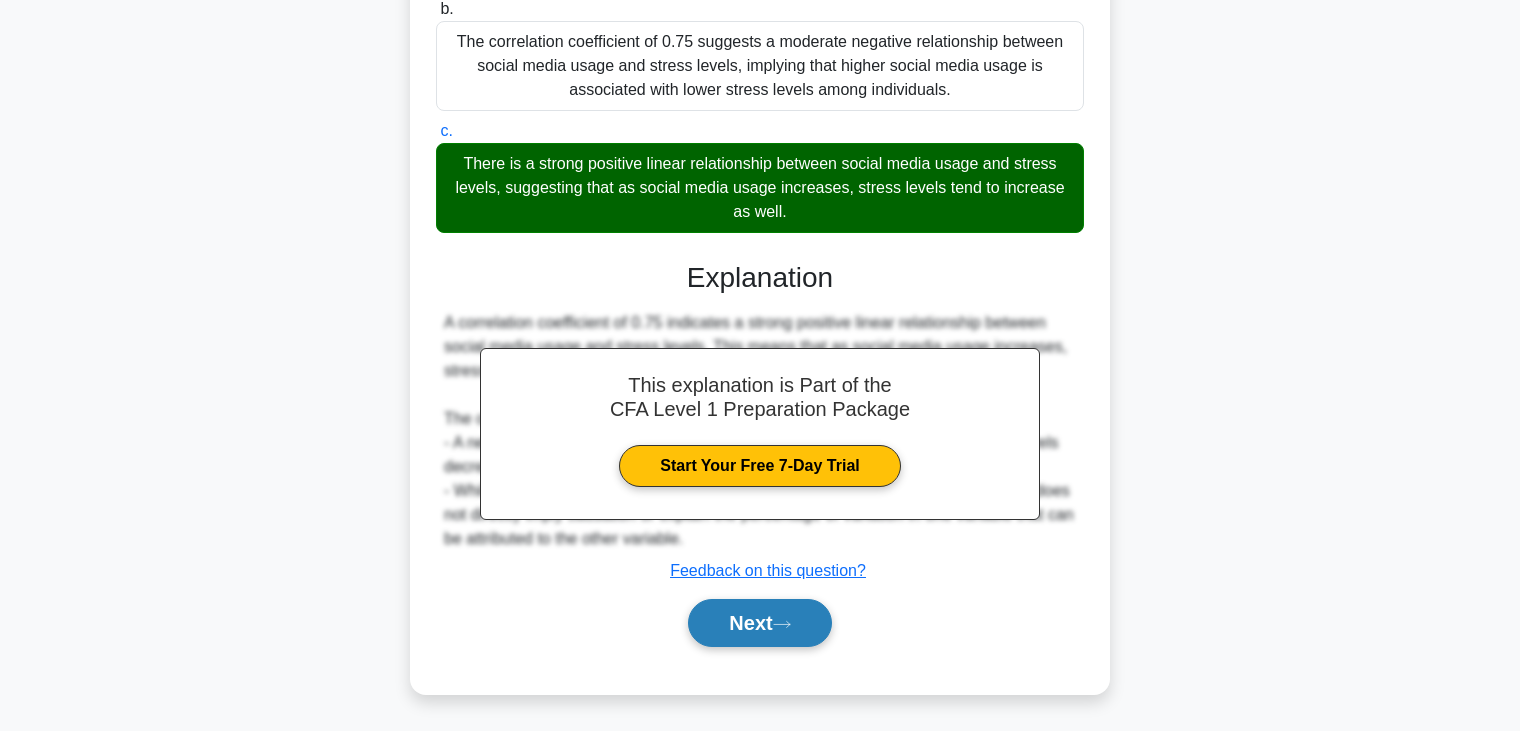 click on "Next" at bounding box center (759, 623) 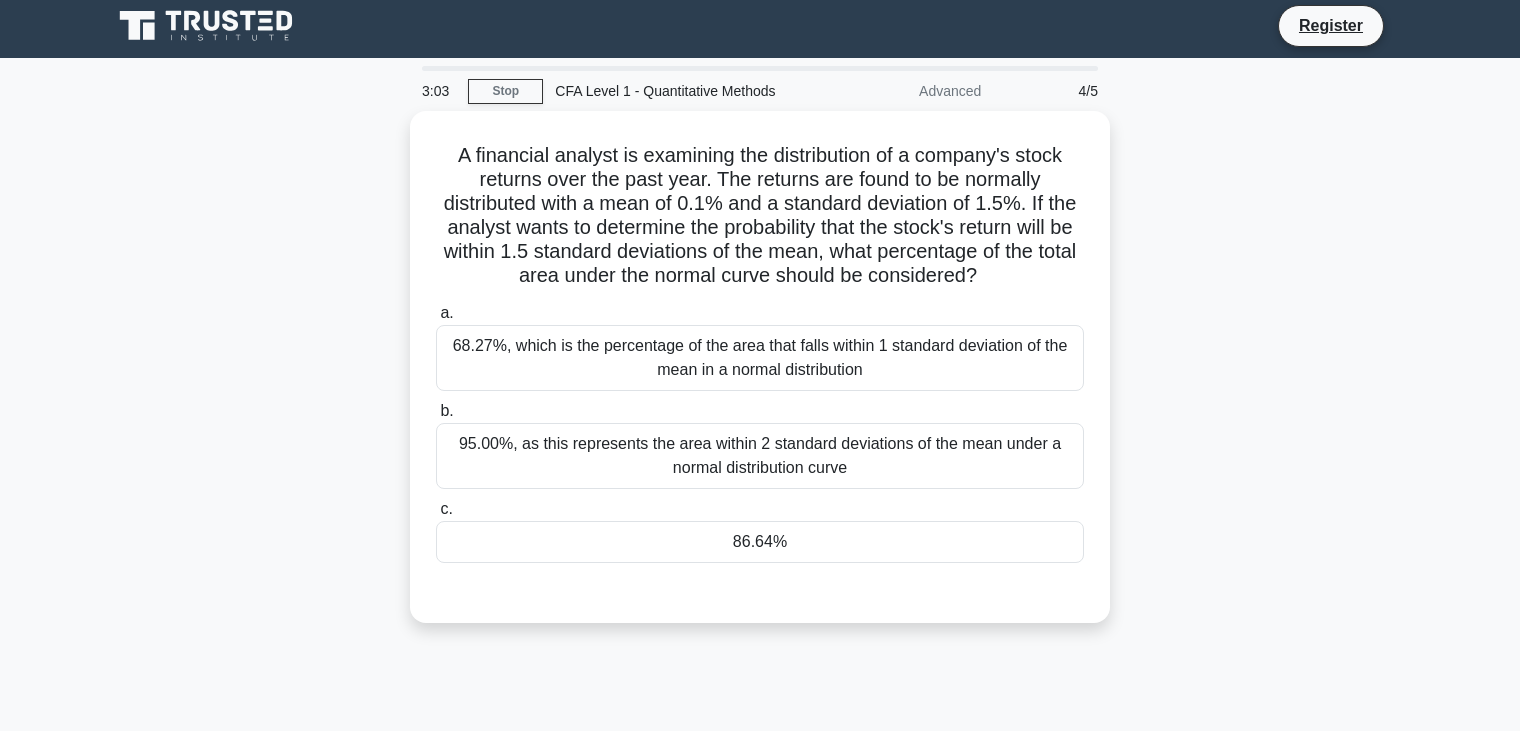 scroll, scrollTop: 0, scrollLeft: 0, axis: both 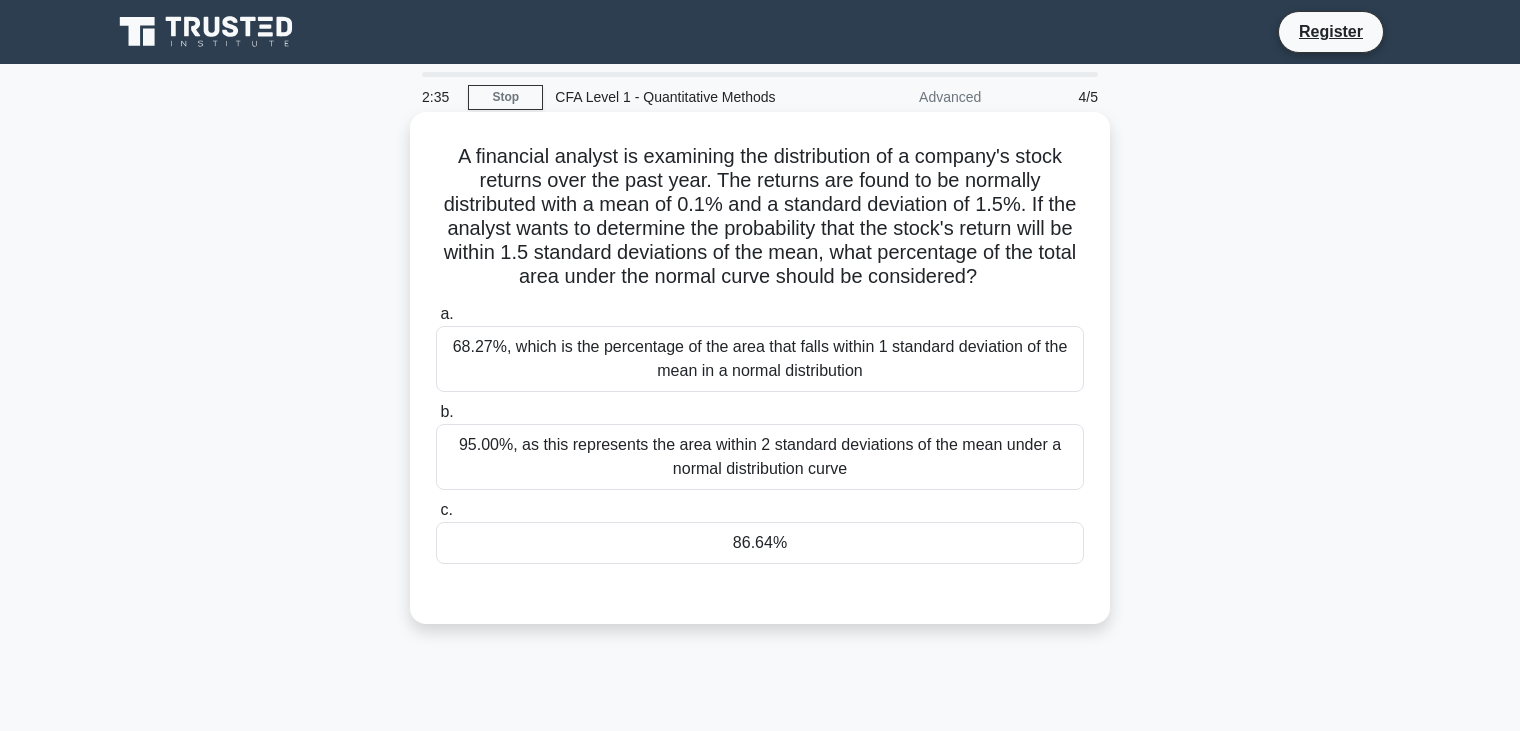 click on "86.64%" at bounding box center (760, 543) 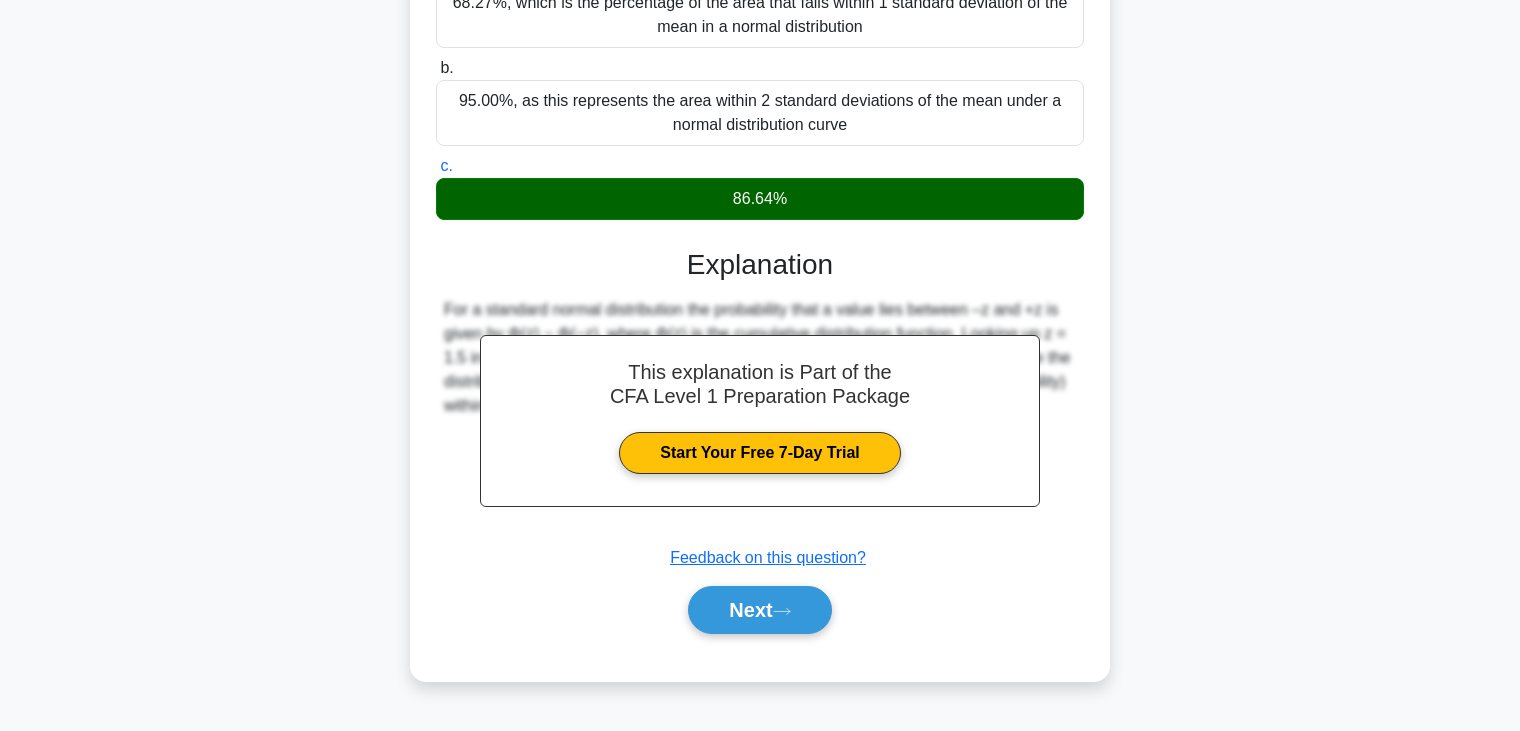 scroll, scrollTop: 345, scrollLeft: 0, axis: vertical 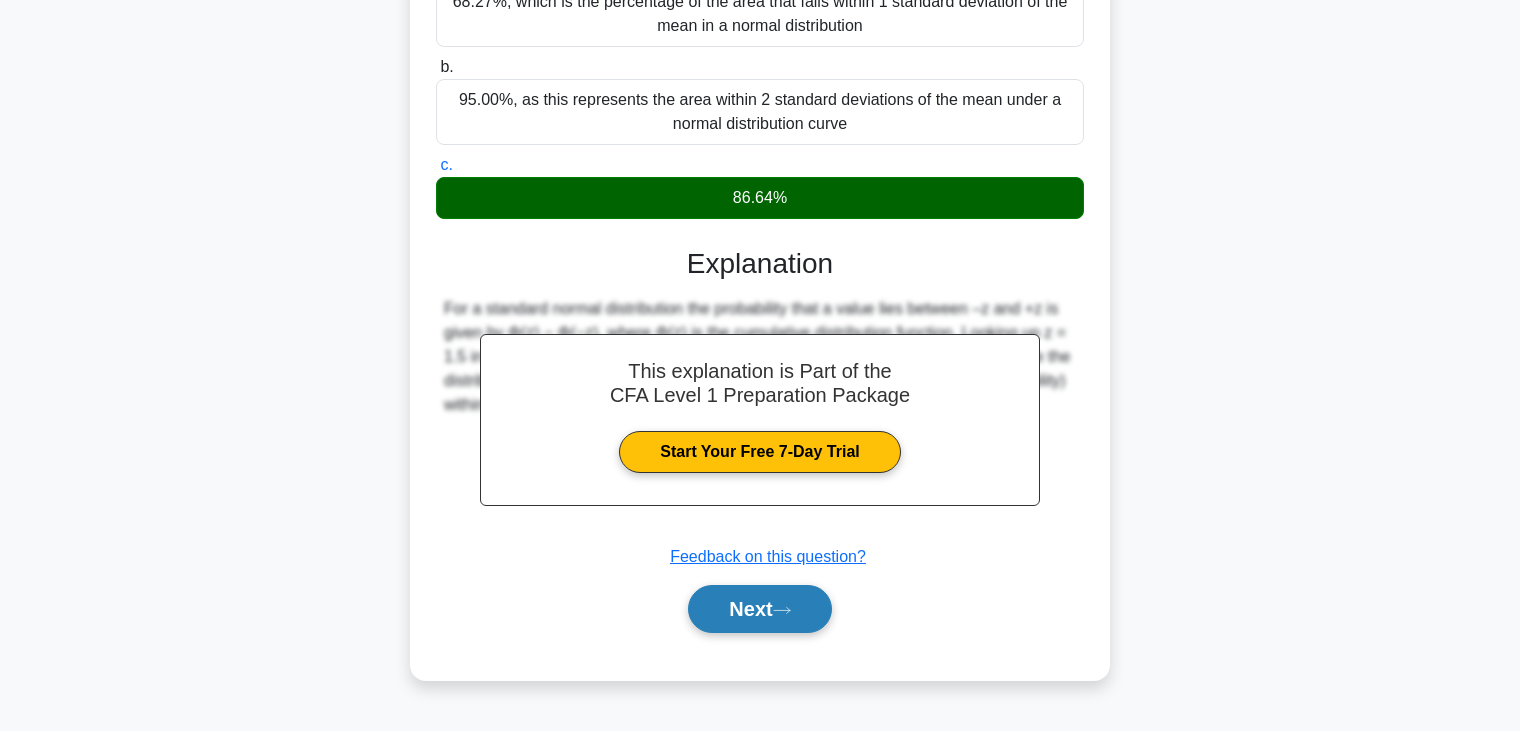 click on "Next" at bounding box center [759, 609] 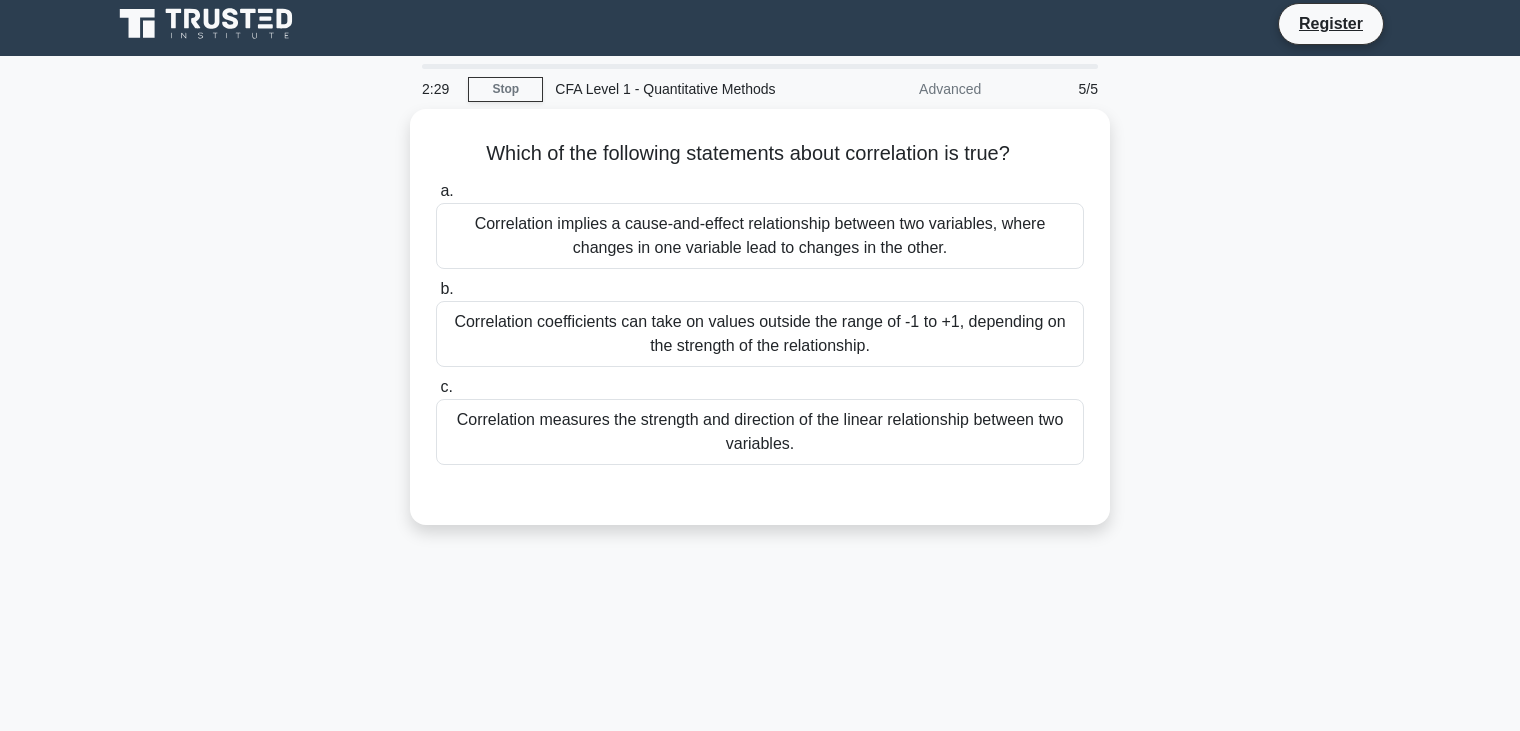 scroll, scrollTop: 0, scrollLeft: 0, axis: both 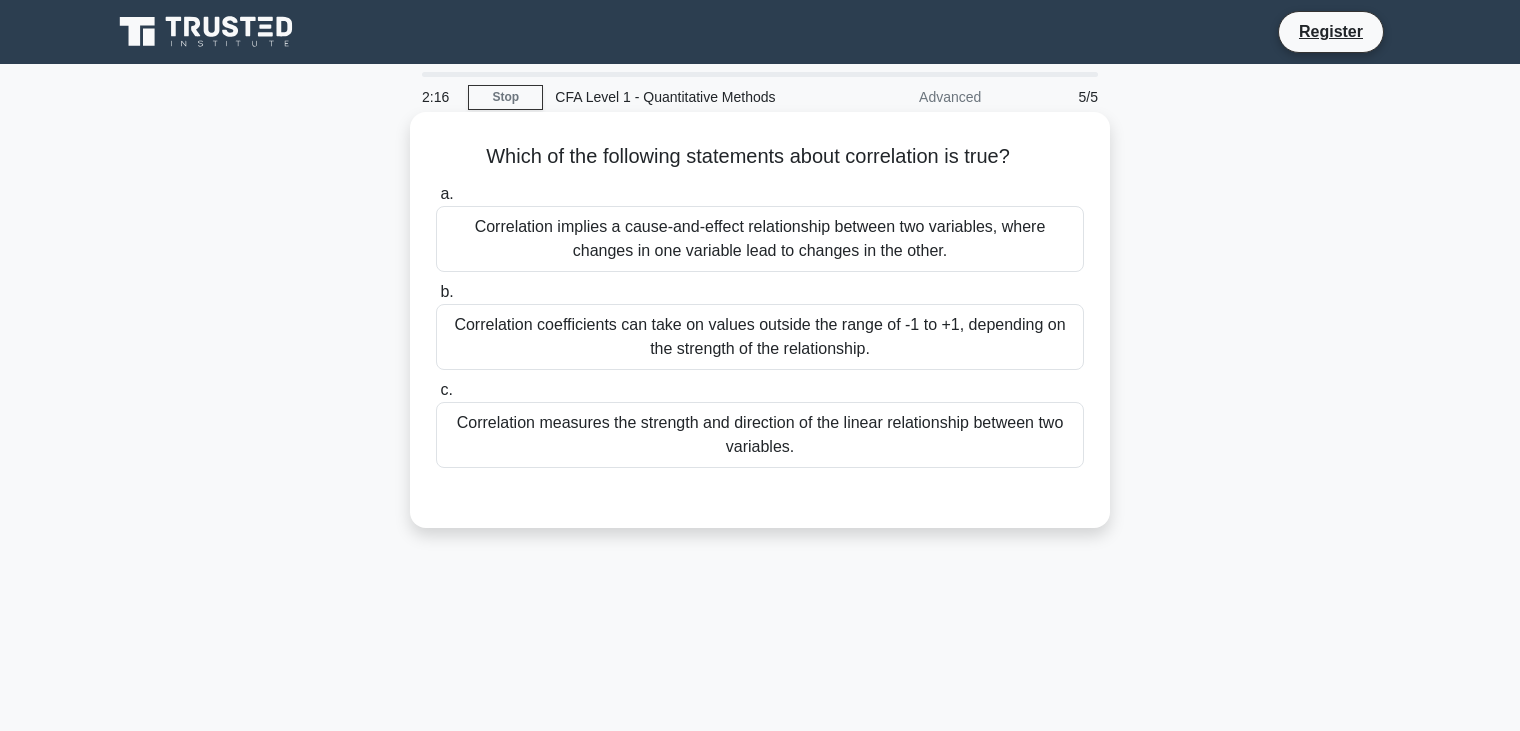 click on "Correlation measures the strength and direction of the linear relationship between two variables." at bounding box center [760, 435] 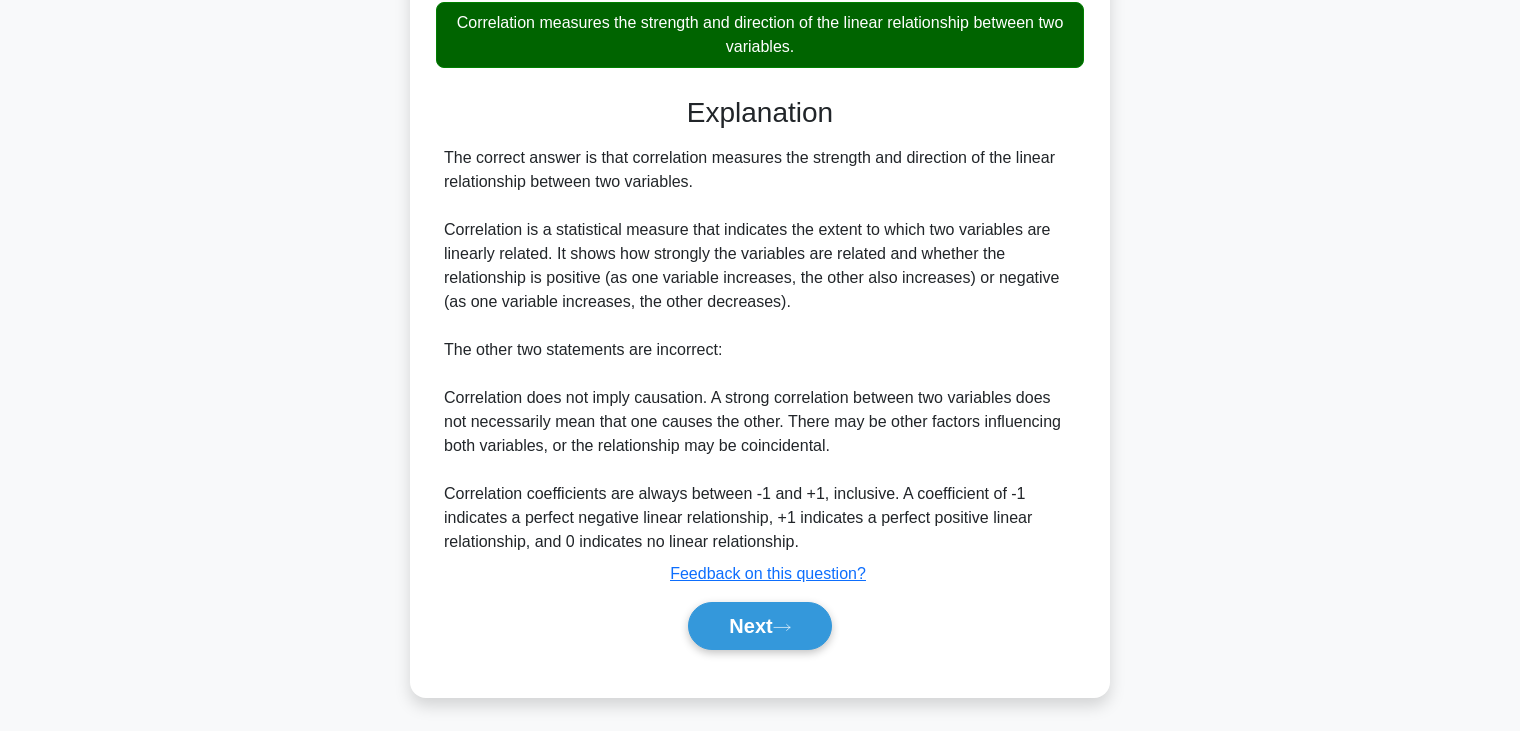 scroll, scrollTop: 403, scrollLeft: 0, axis: vertical 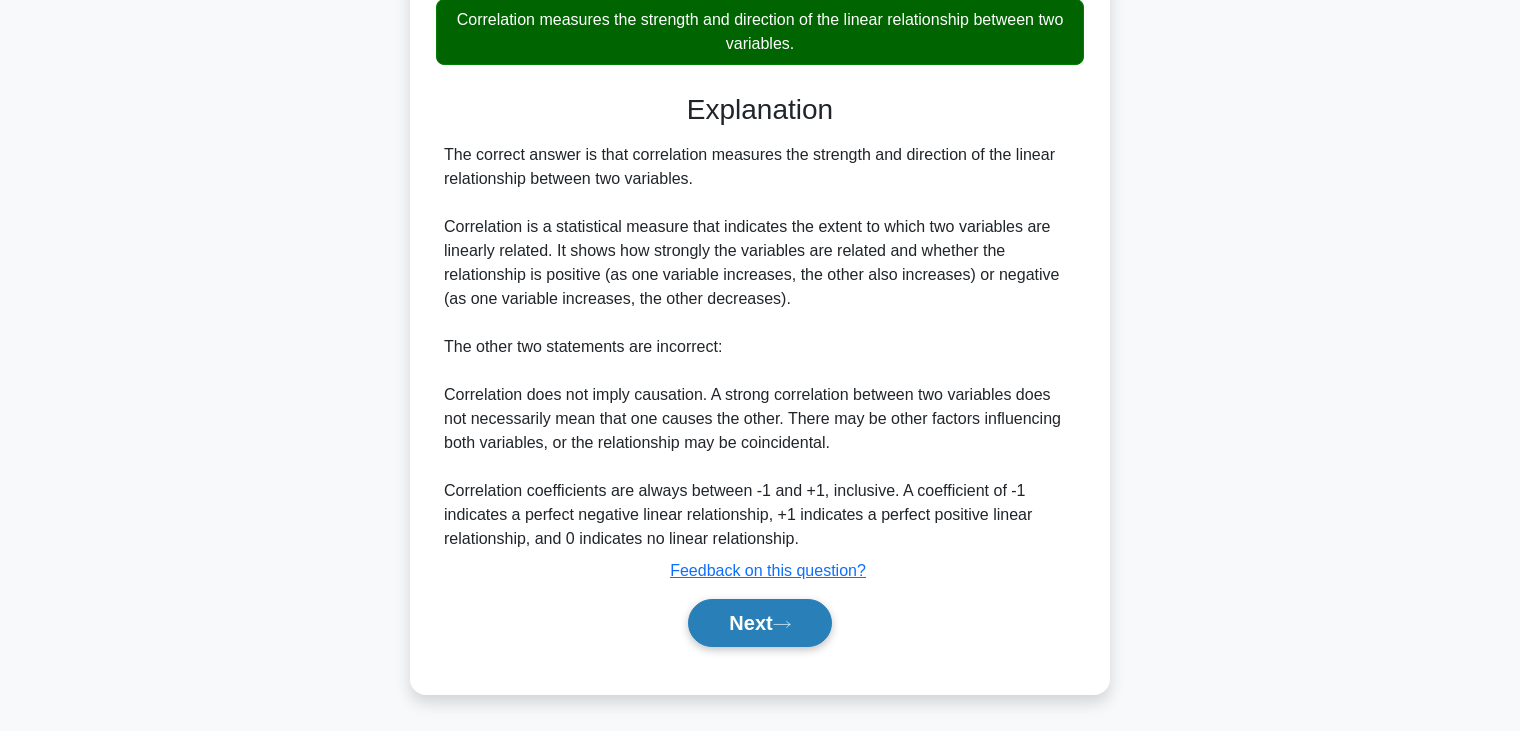 click on "Next" at bounding box center (759, 623) 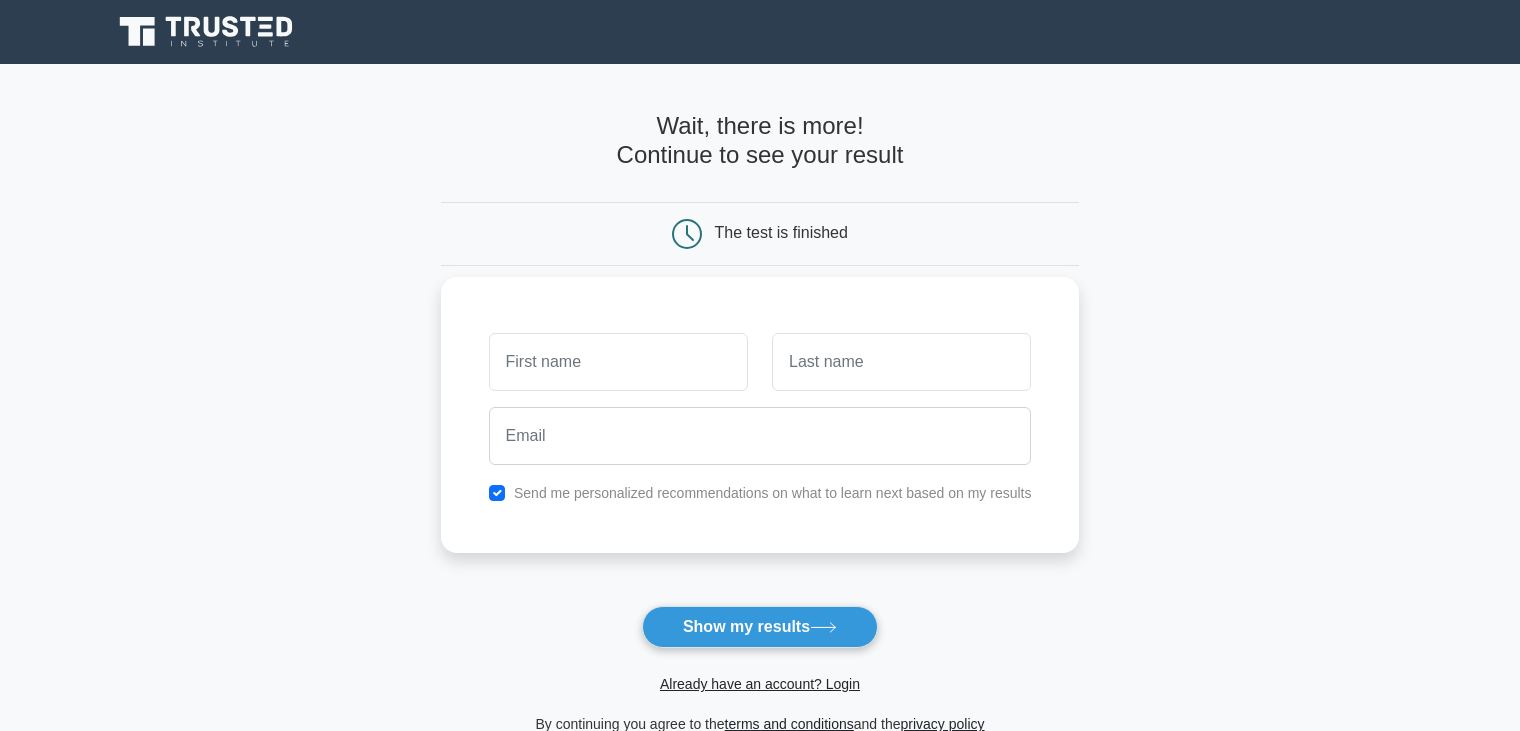 scroll, scrollTop: 0, scrollLeft: 0, axis: both 